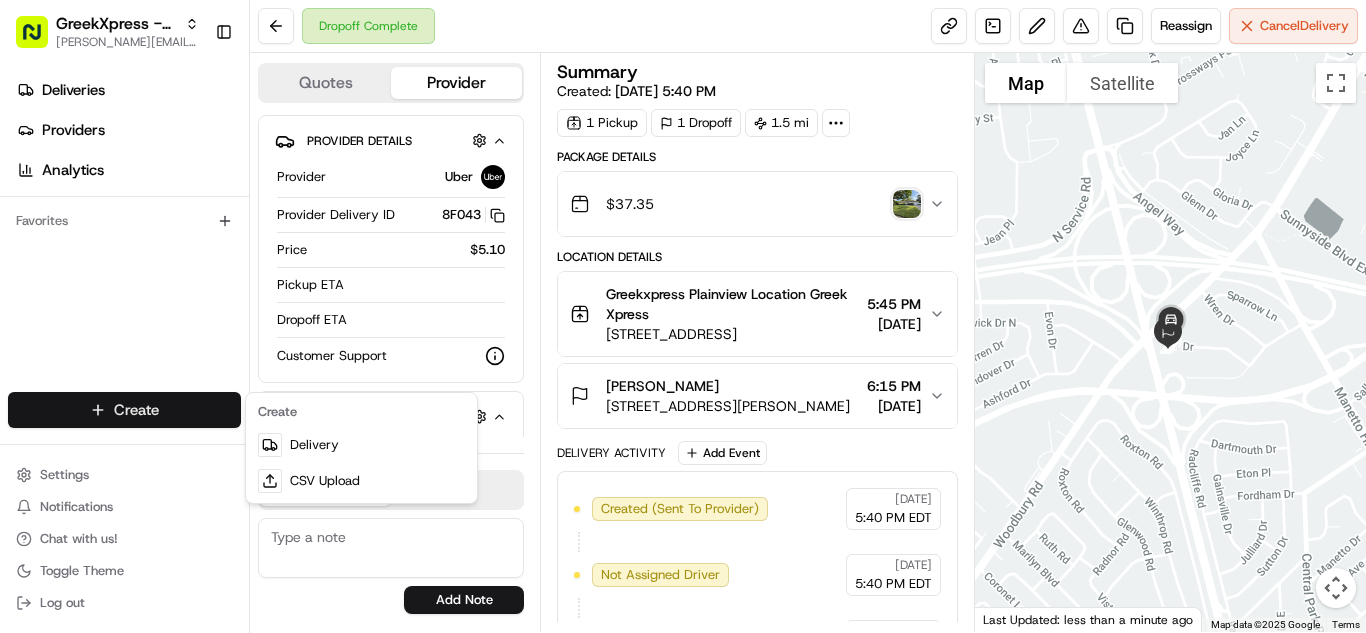 scroll, scrollTop: 0, scrollLeft: 0, axis: both 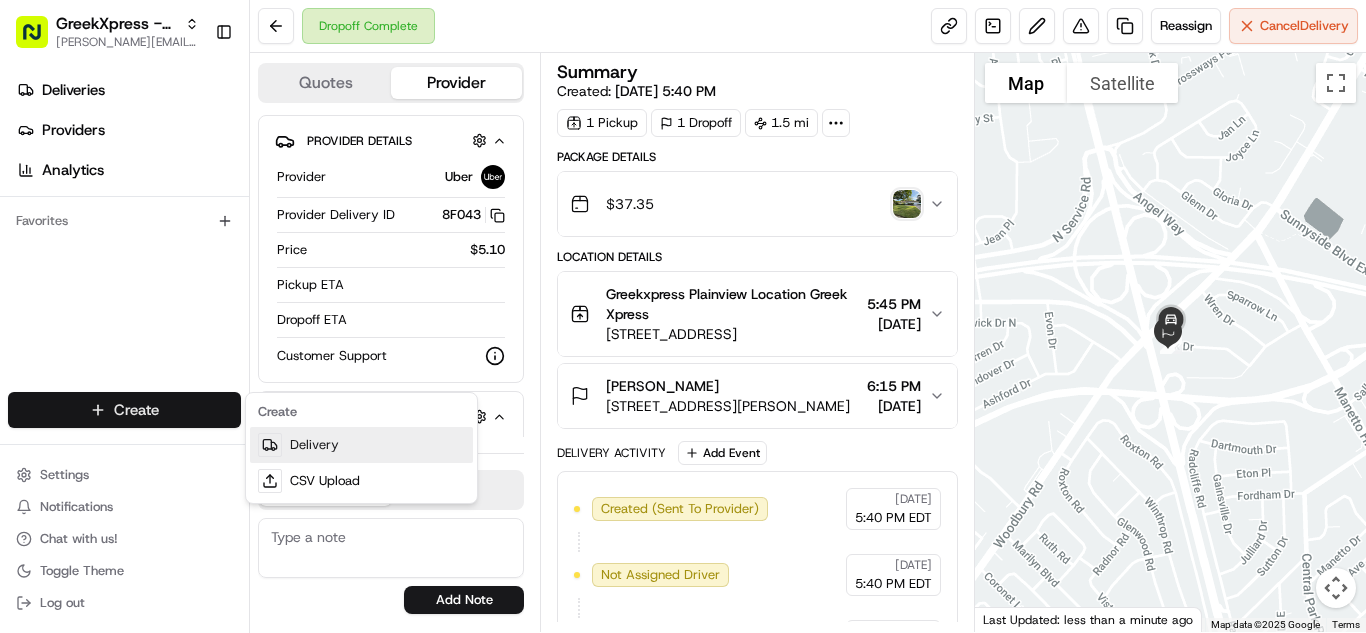 click on "Delivery" at bounding box center [361, 445] 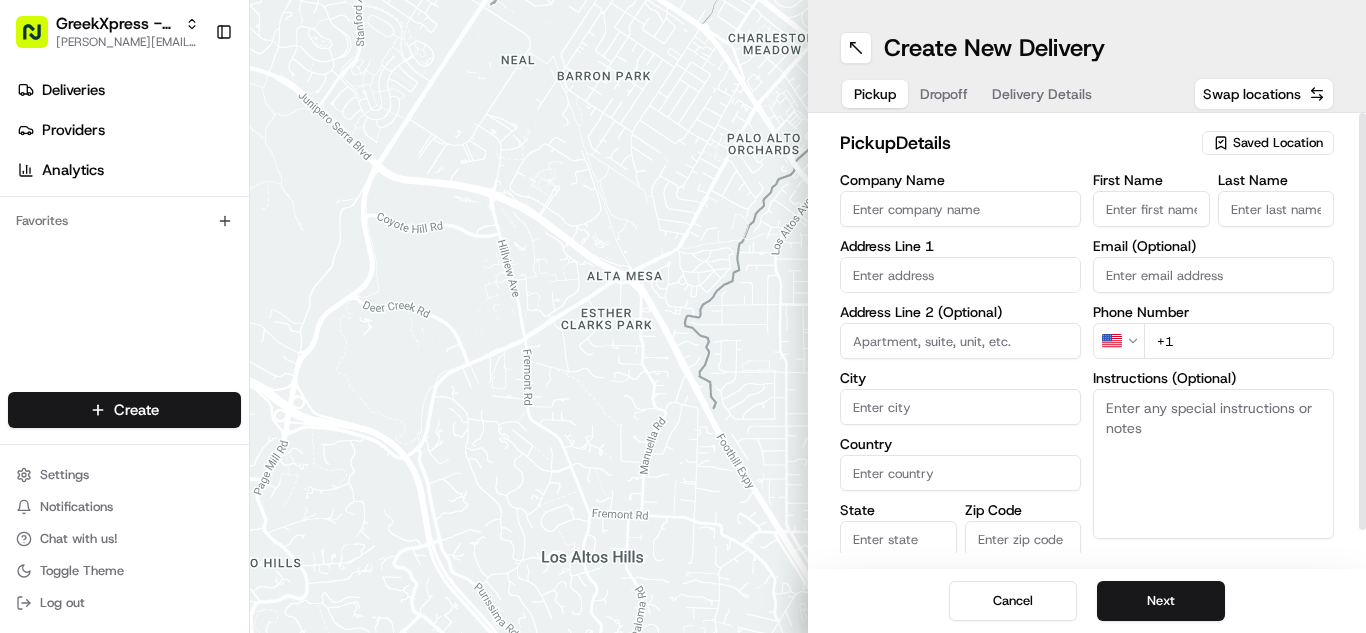click on "Saved Location" at bounding box center [1278, 143] 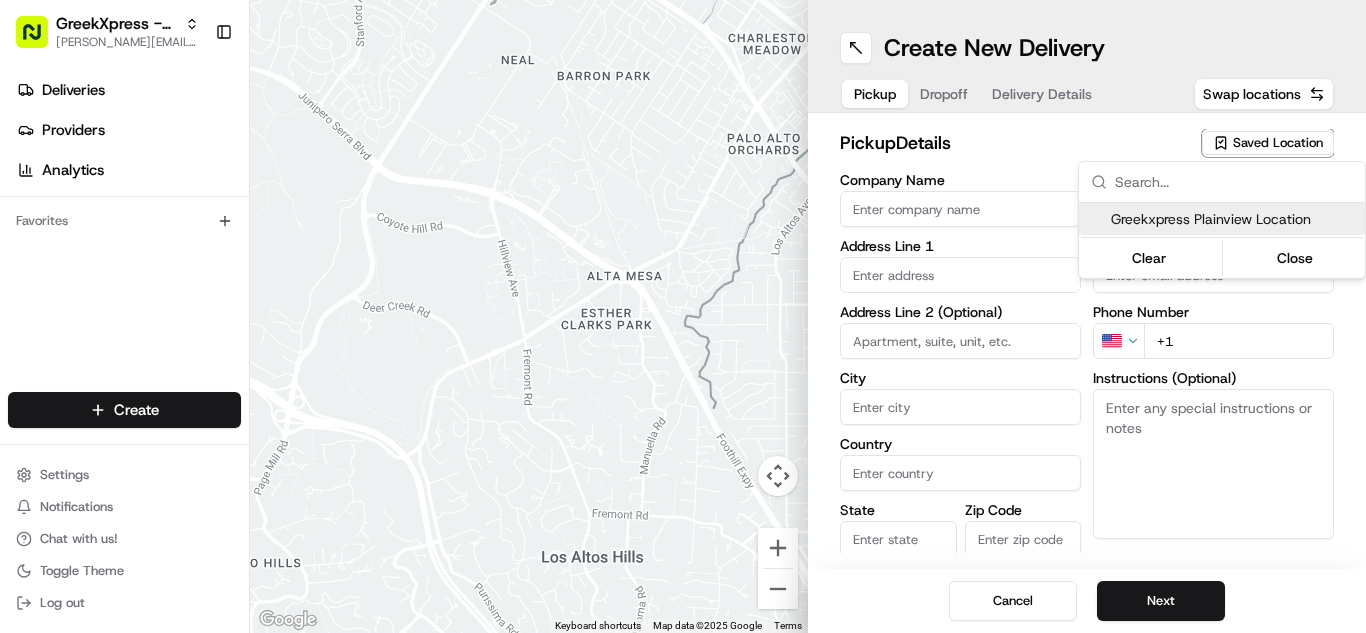 click on "Greekxpress Plainview Location" at bounding box center (1234, 219) 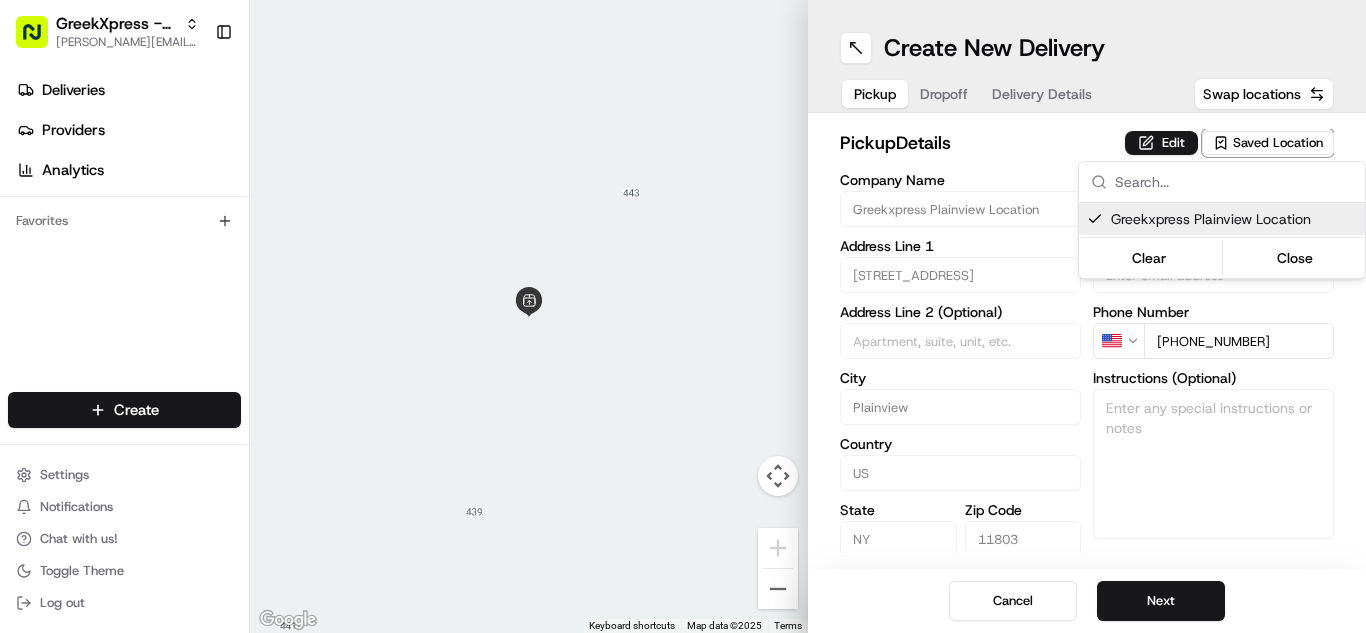click on "GreekXpress - Plainview [EMAIL_ADDRESS][DOMAIN_NAME] Toggle Sidebar Deliveries Providers Analytics Favorites Main Menu Members & Organization Organization Users Roles Preferences Customization Tracking Orchestration Automations Dispatch Strategy Locations Pickup Locations Dropoff Locations Billing Billing Refund Requests Integrations Notification Triggers Webhooks API Keys Request Logs Create Settings Notifications Chat with us! Toggle Theme Log out To navigate the map with touch gestures double-tap and hold your finger on the map, then drag the map. ← Move left → Move right ↑ Move up ↓ Move down + Zoom in - Zoom out Home Jump left by 75% End Jump right by 75% Page Up Jump up by 75% Page Down Jump down by 75% Keyboard shortcuts Map Data Map data ©2025 Map data ©2025 2 m  Click to toggle between metric and imperial units Terms Report a map error Create New Delivery Pickup Dropoff Delivery Details Swap locations pickup  Details  Edit Saved Location Company Name Greekxpress Plainview Location" at bounding box center [683, 316] 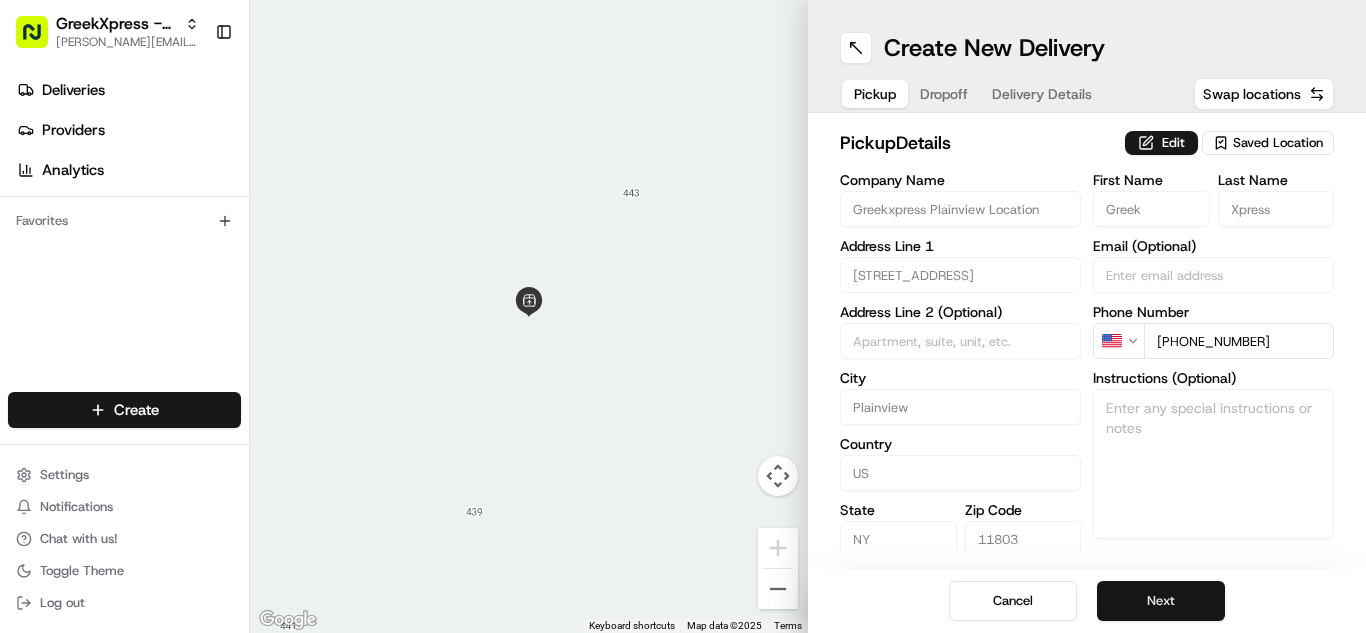 click on "Next" at bounding box center (1161, 601) 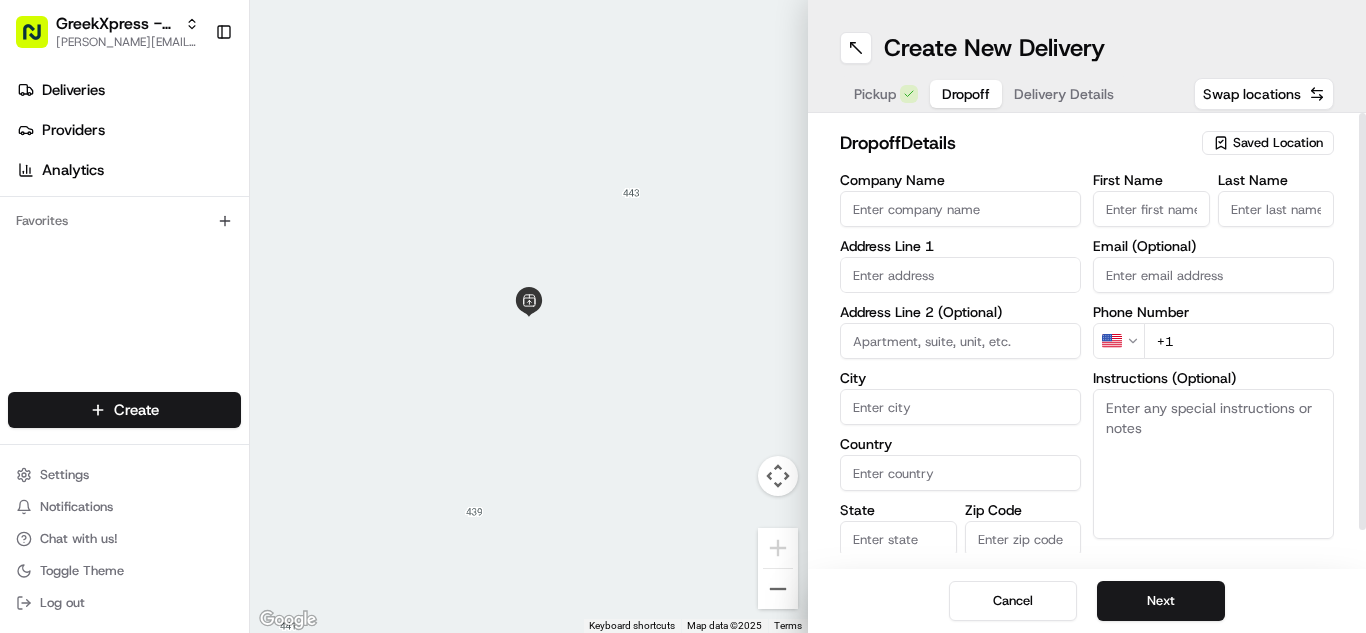 click on "First Name" at bounding box center [1151, 209] 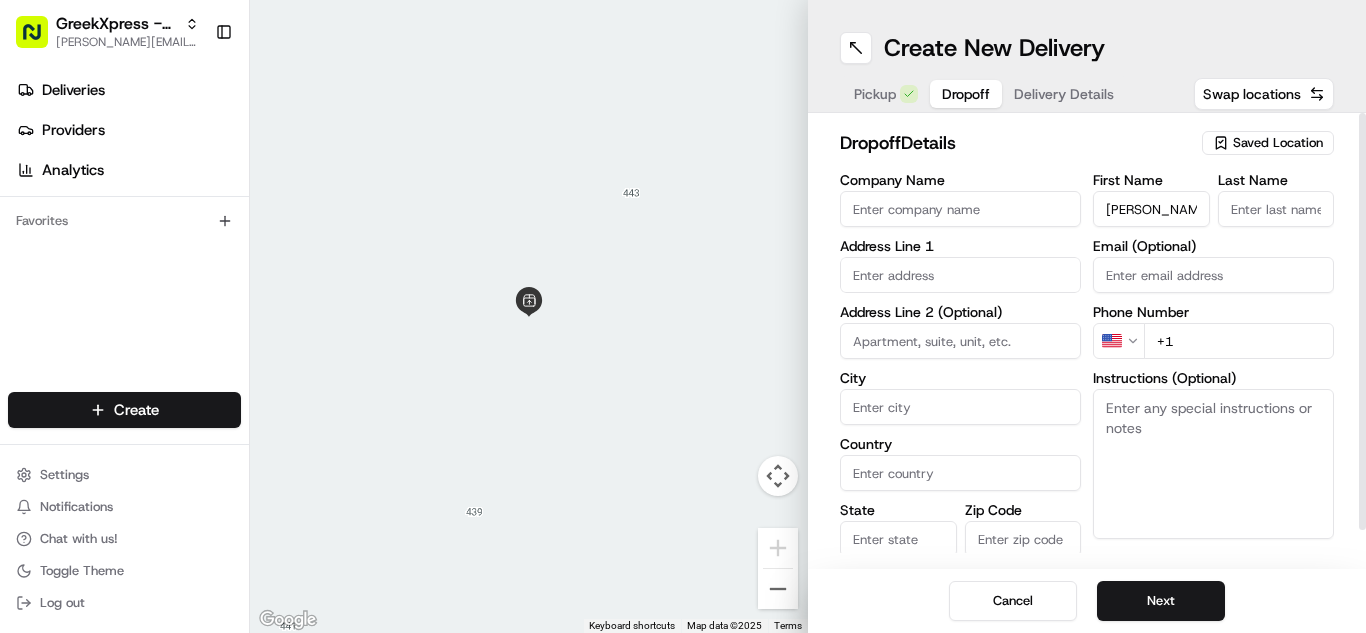 type on "[PERSON_NAME]" 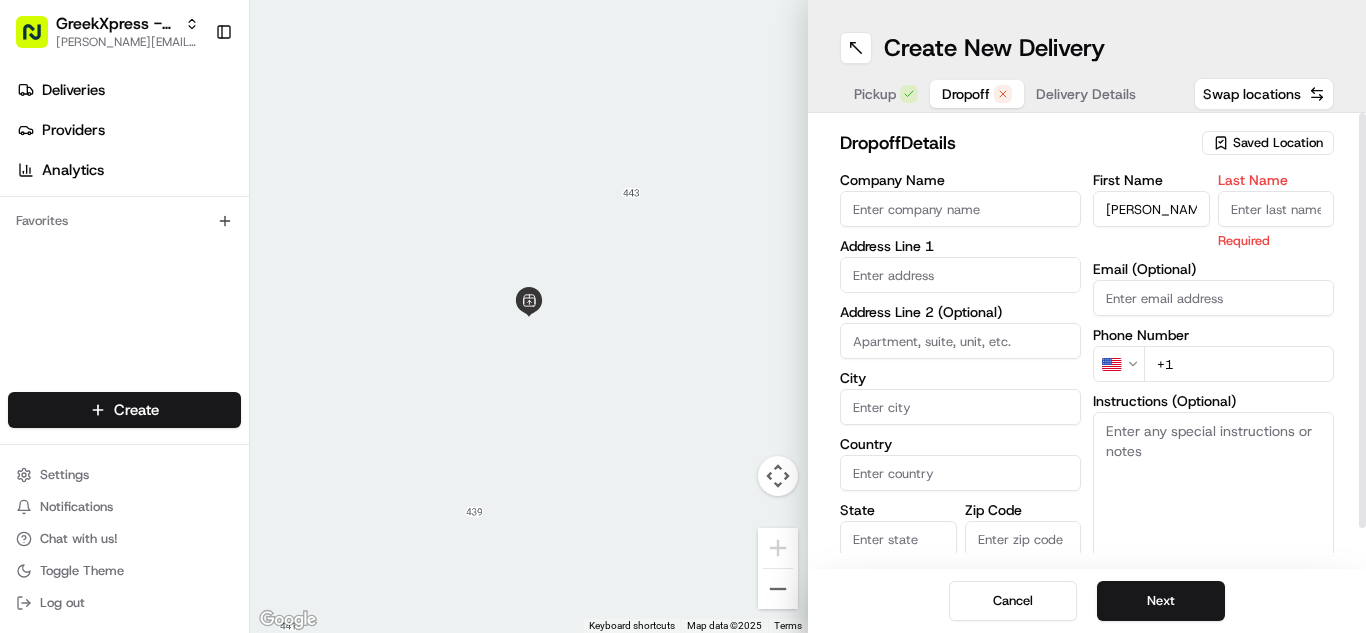 paste on "Please hand to customer or call upon arrival do not leave the order outside. Thank you" 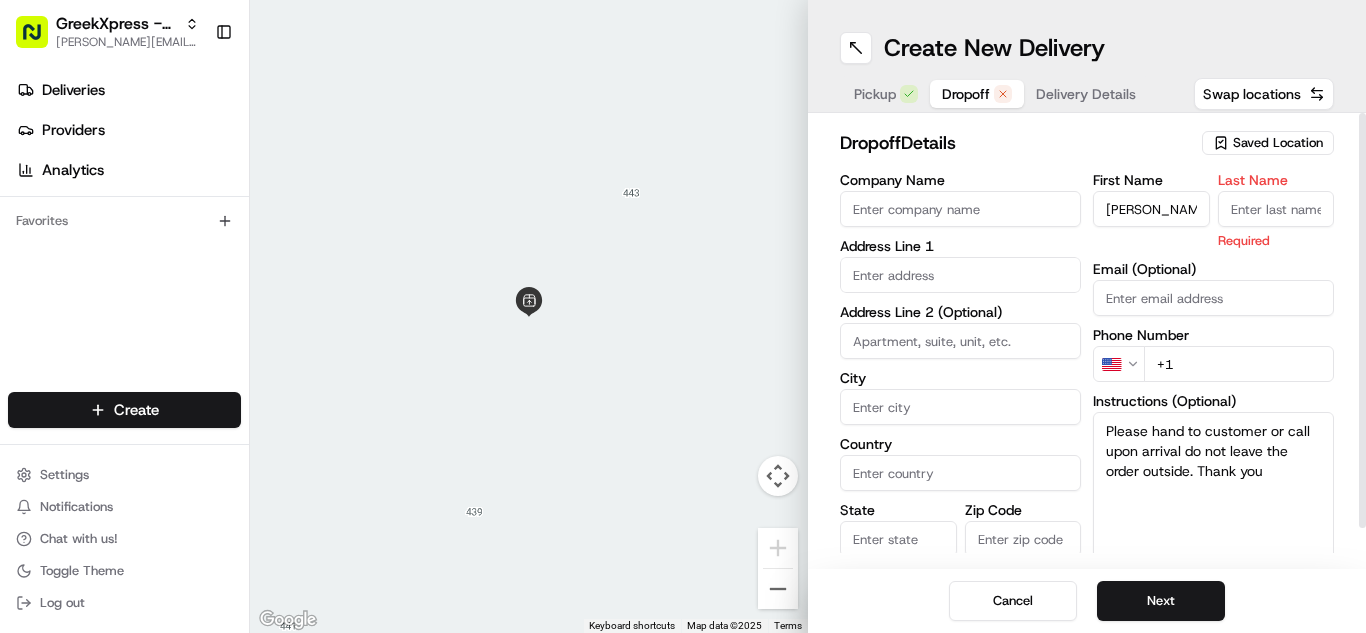 type on "Please hand to customer or call upon arrival do not leave the order outside. Thank you" 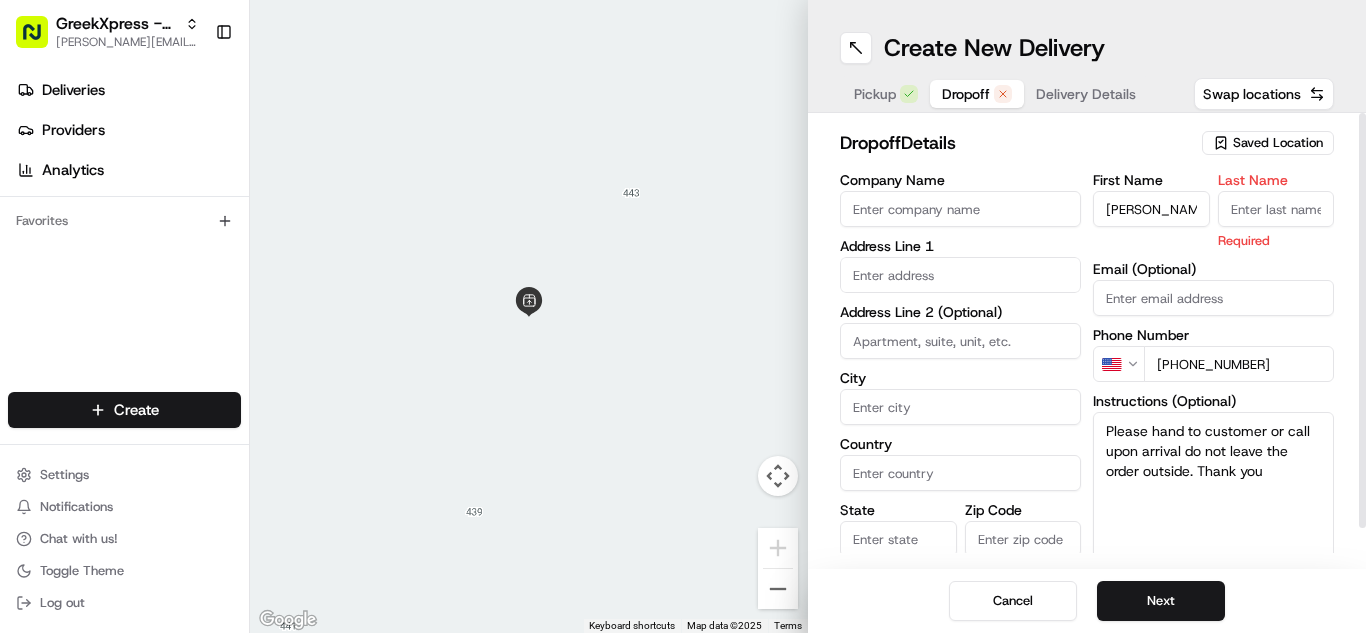 type on "[PHONE_NUMBER]" 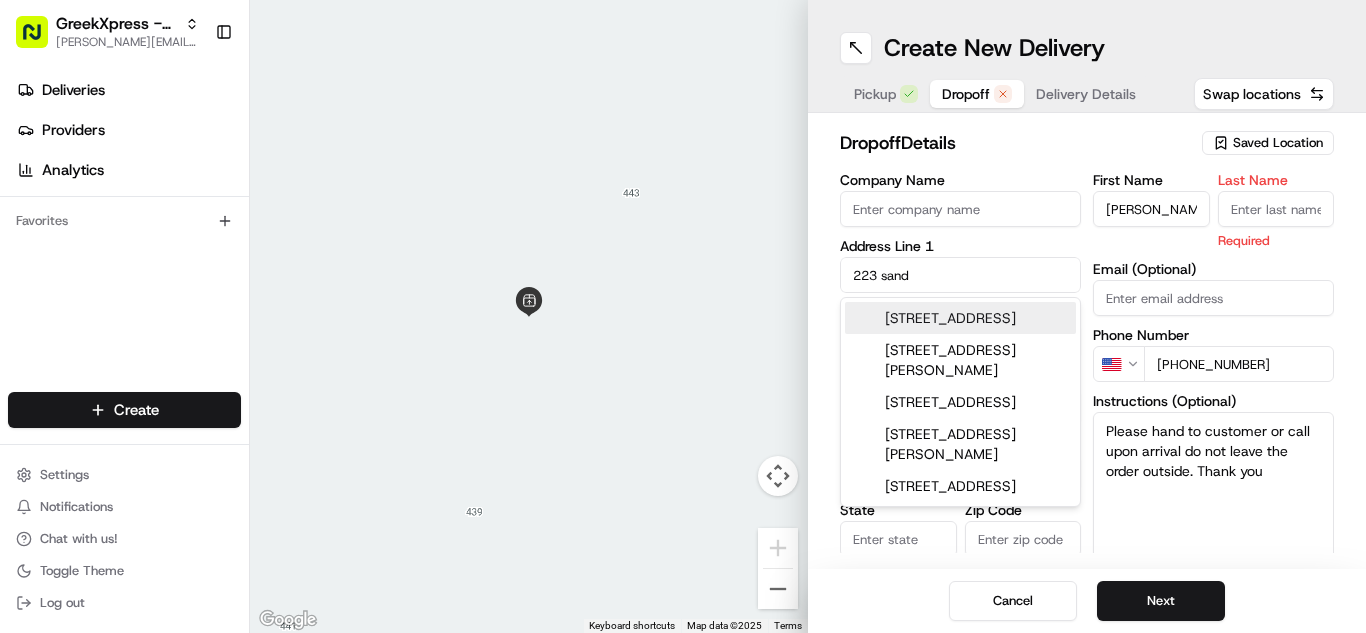 click on "[STREET_ADDRESS]" at bounding box center (960, 318) 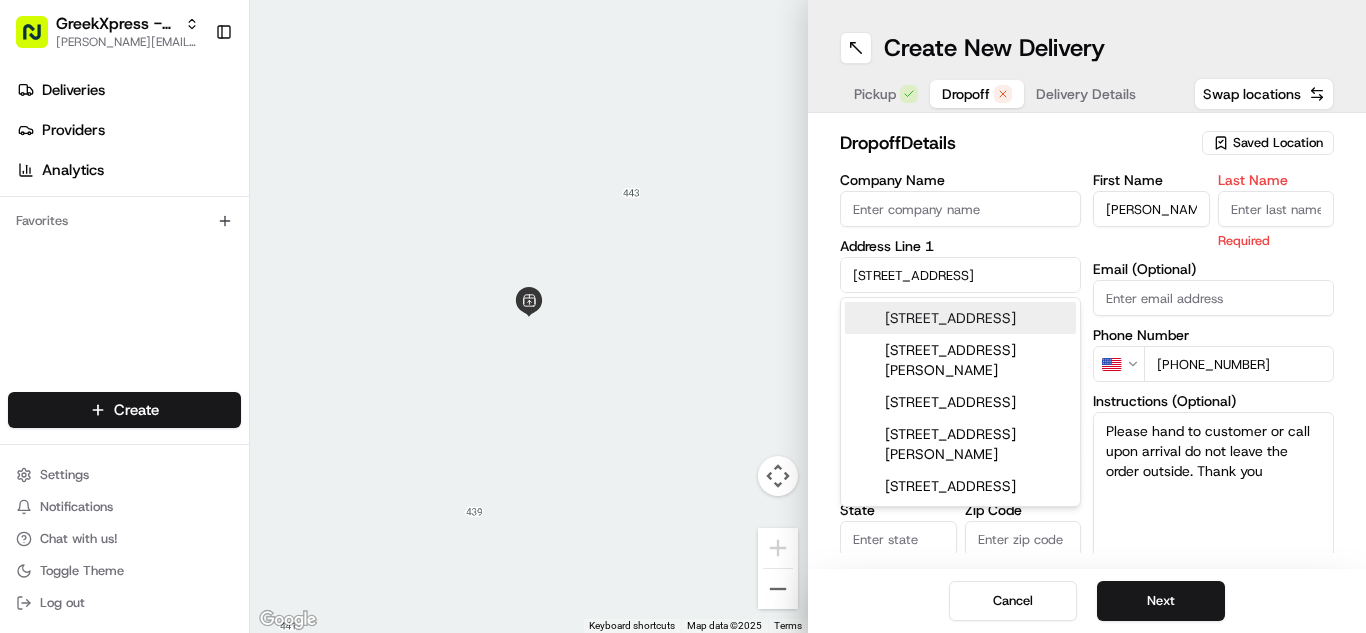type on "[STREET_ADDRESS]" 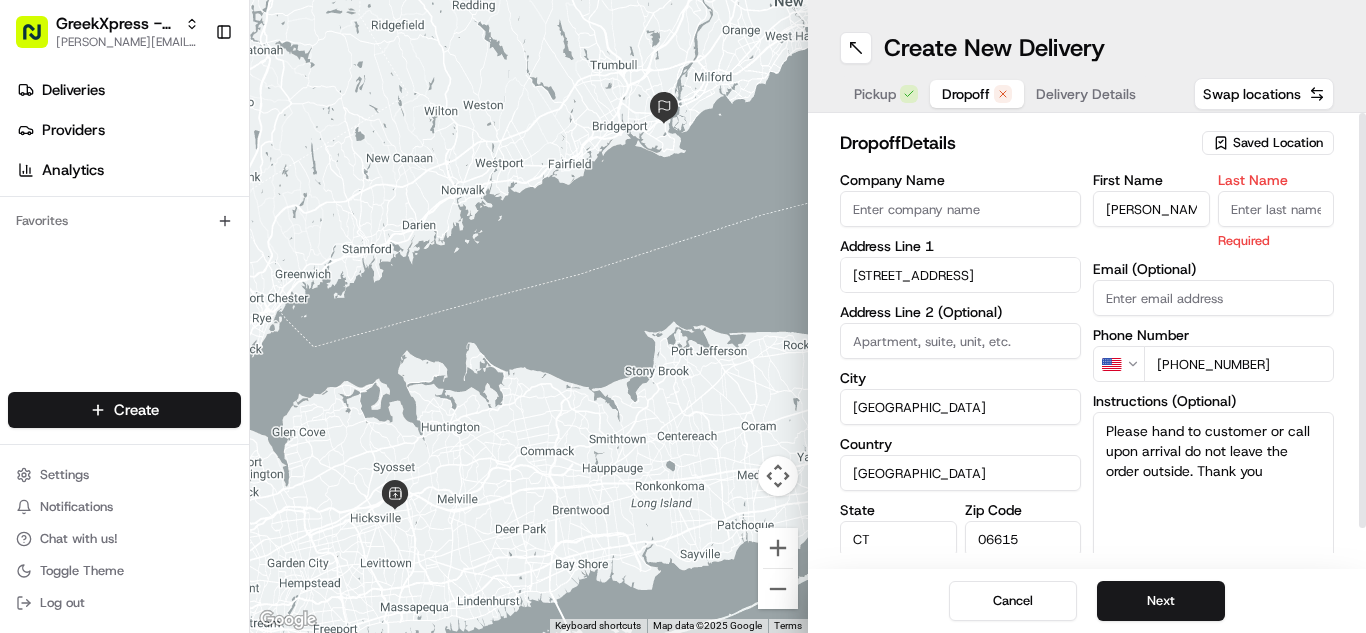 click on "[STREET_ADDRESS]" at bounding box center [960, 275] 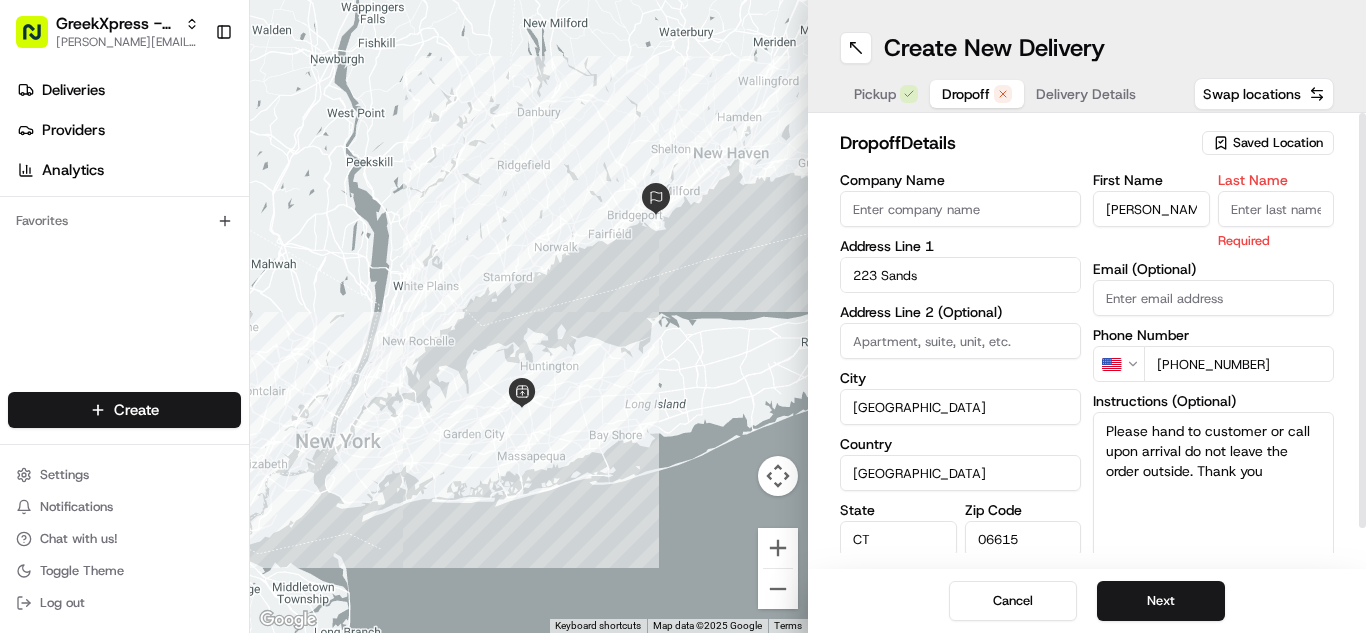 drag, startPoint x: 804, startPoint y: 296, endPoint x: 662, endPoint y: 298, distance: 142.01408 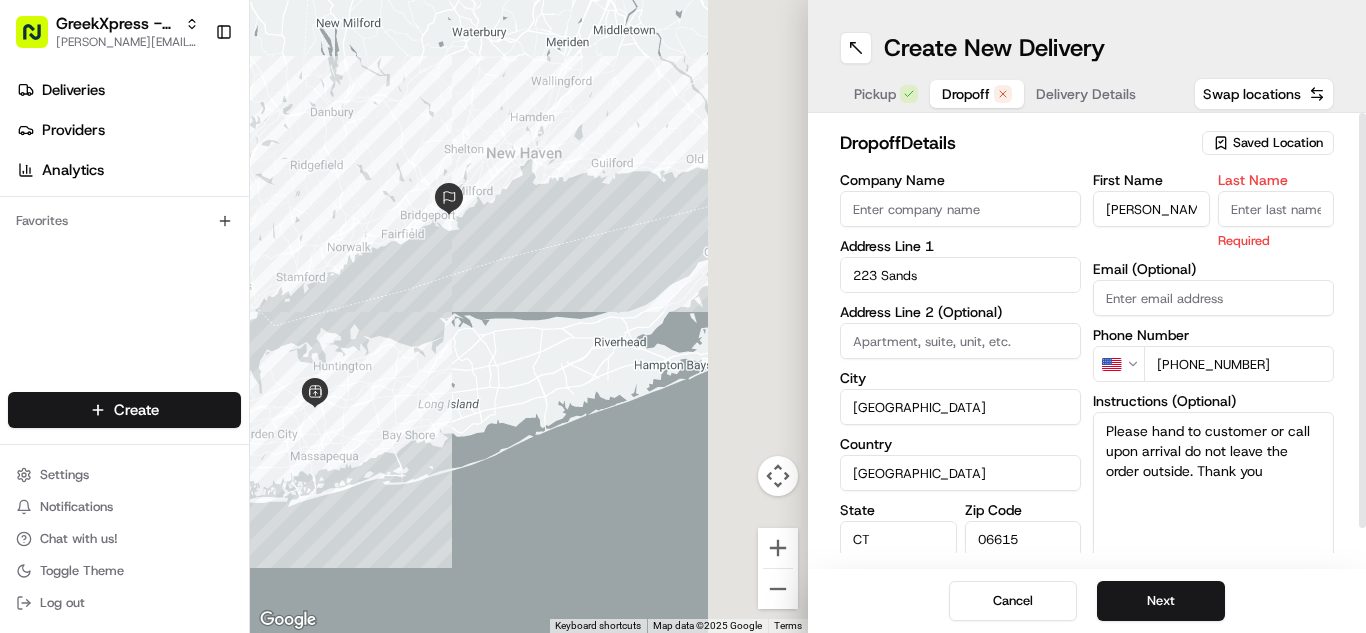 click at bounding box center [529, 316] 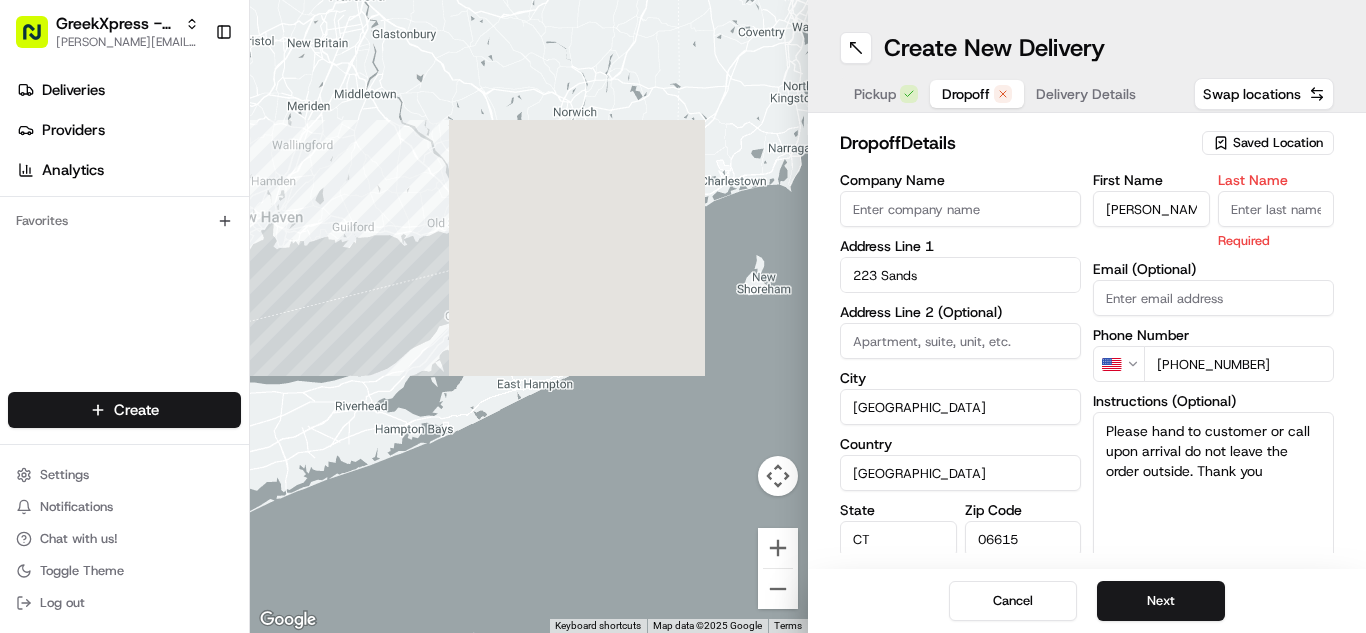 drag, startPoint x: 286, startPoint y: 350, endPoint x: 269, endPoint y: 388, distance: 41.62932 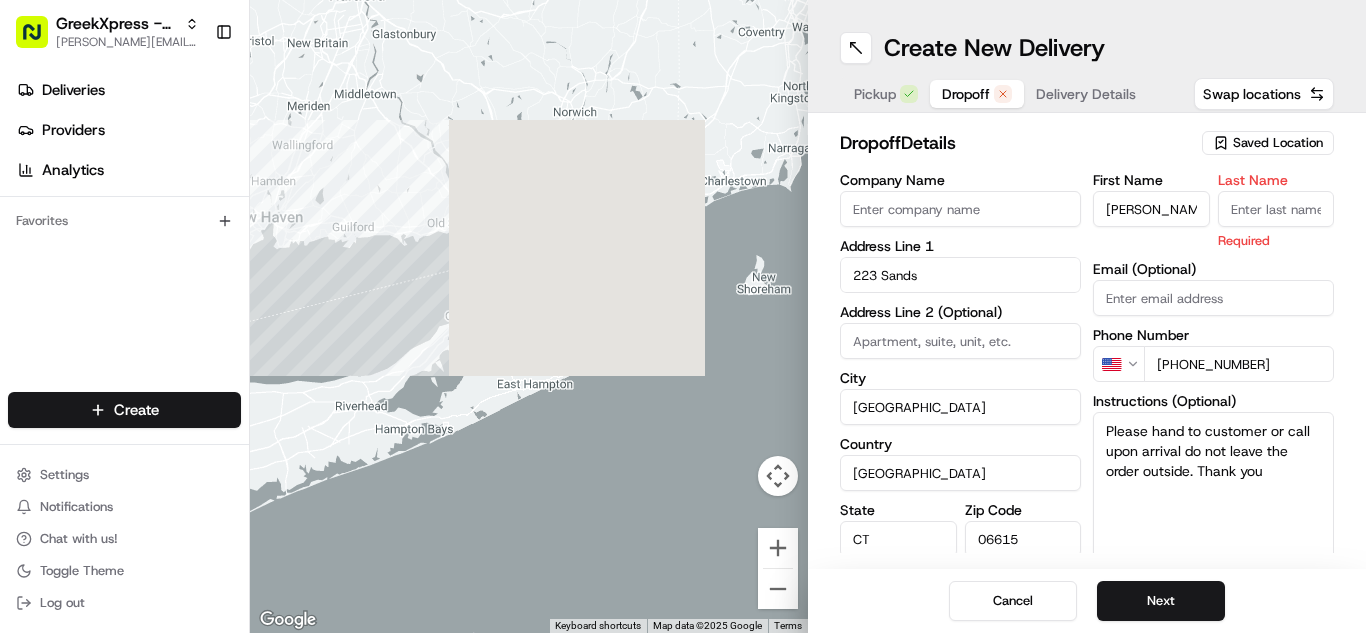 click at bounding box center (529, 316) 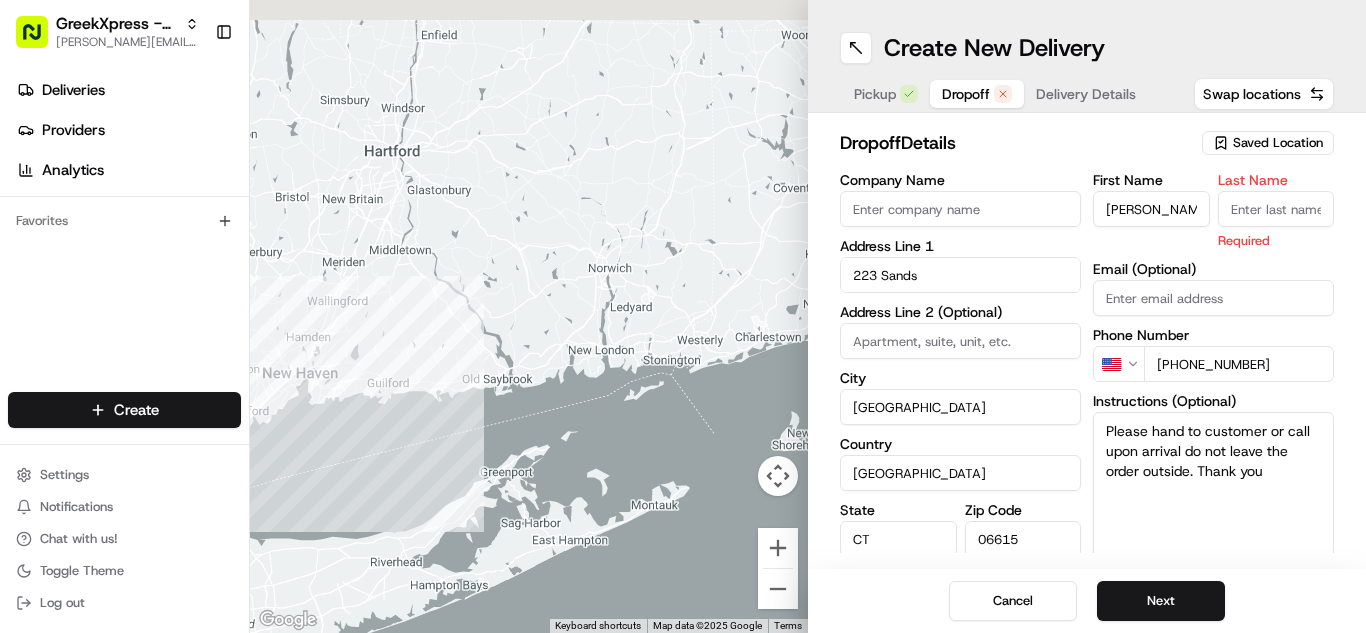 click at bounding box center [529, 316] 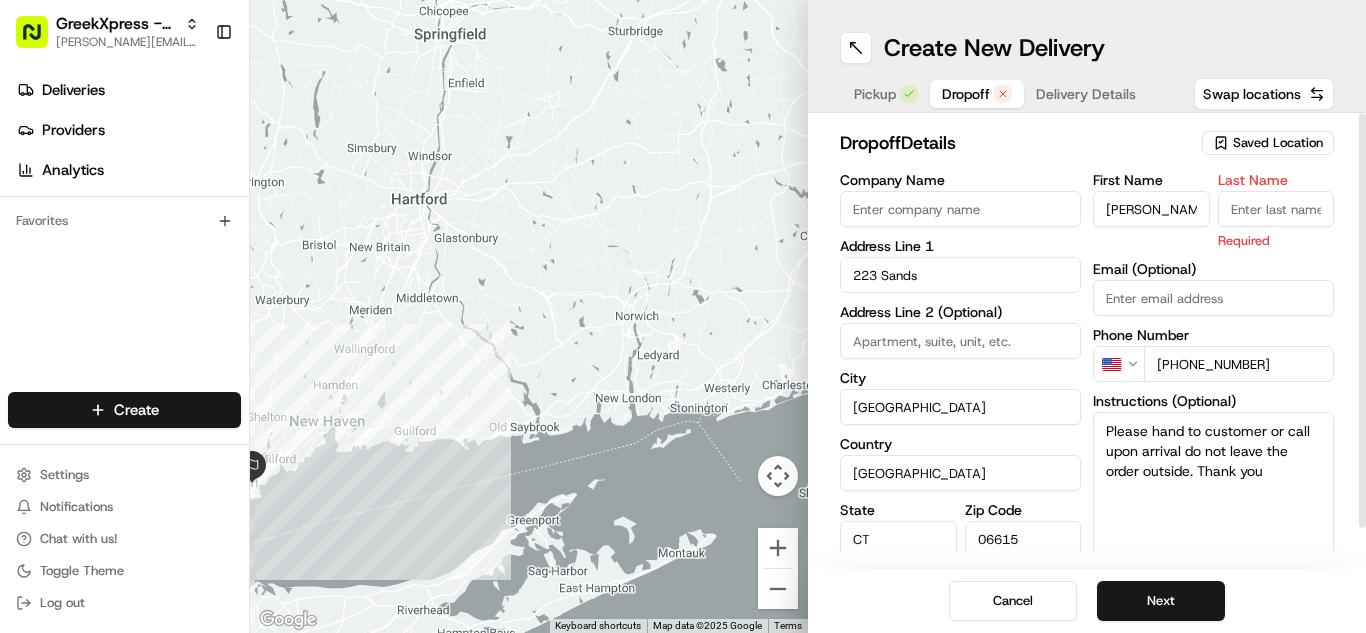 click on "223 Sands" at bounding box center [960, 275] 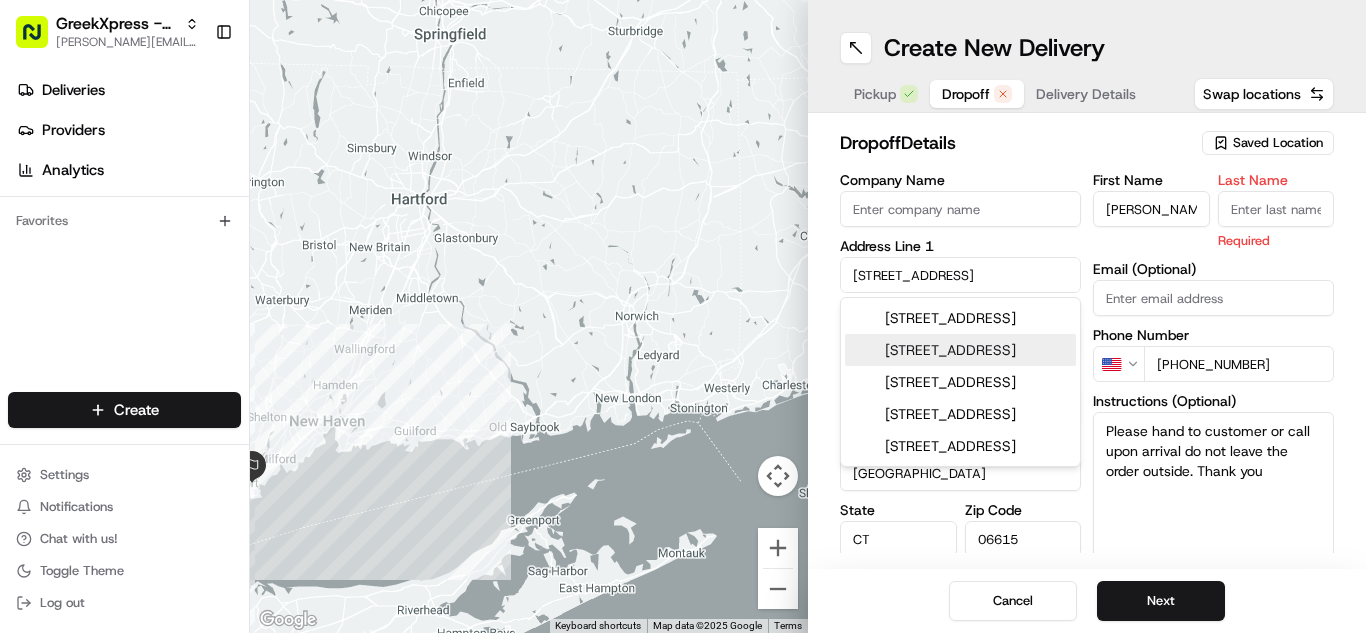 click on "[STREET_ADDRESS]" at bounding box center (960, 350) 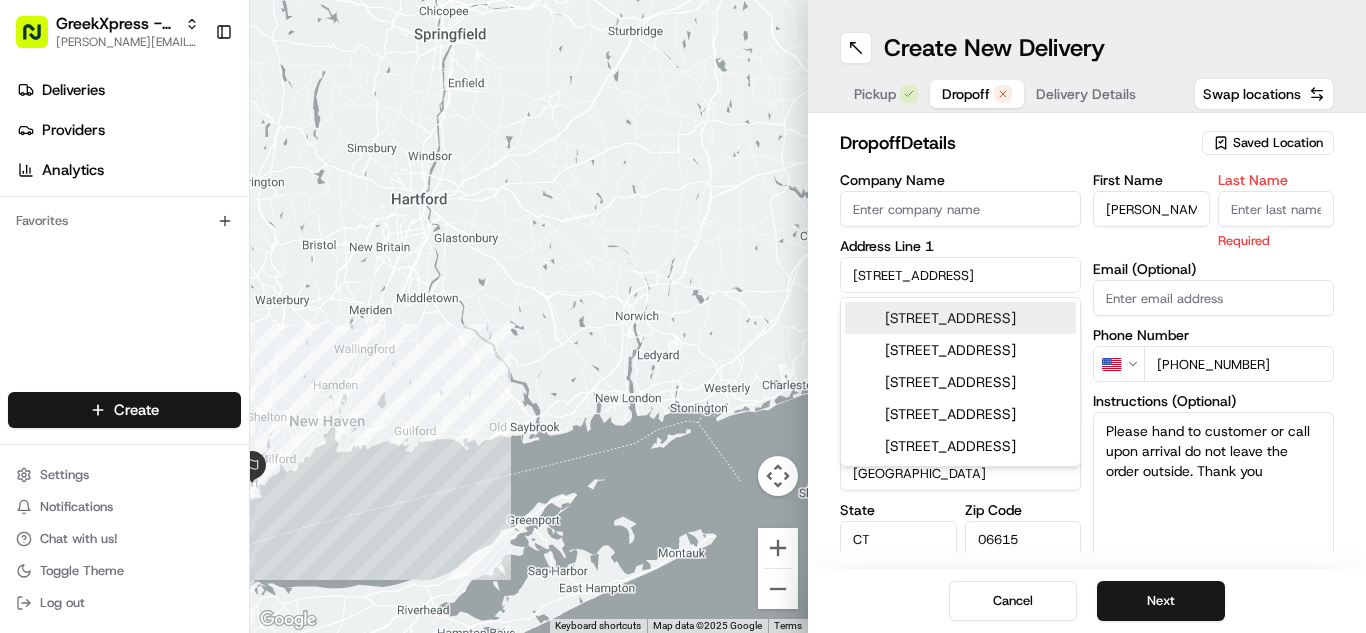 type on "[STREET_ADDRESS]" 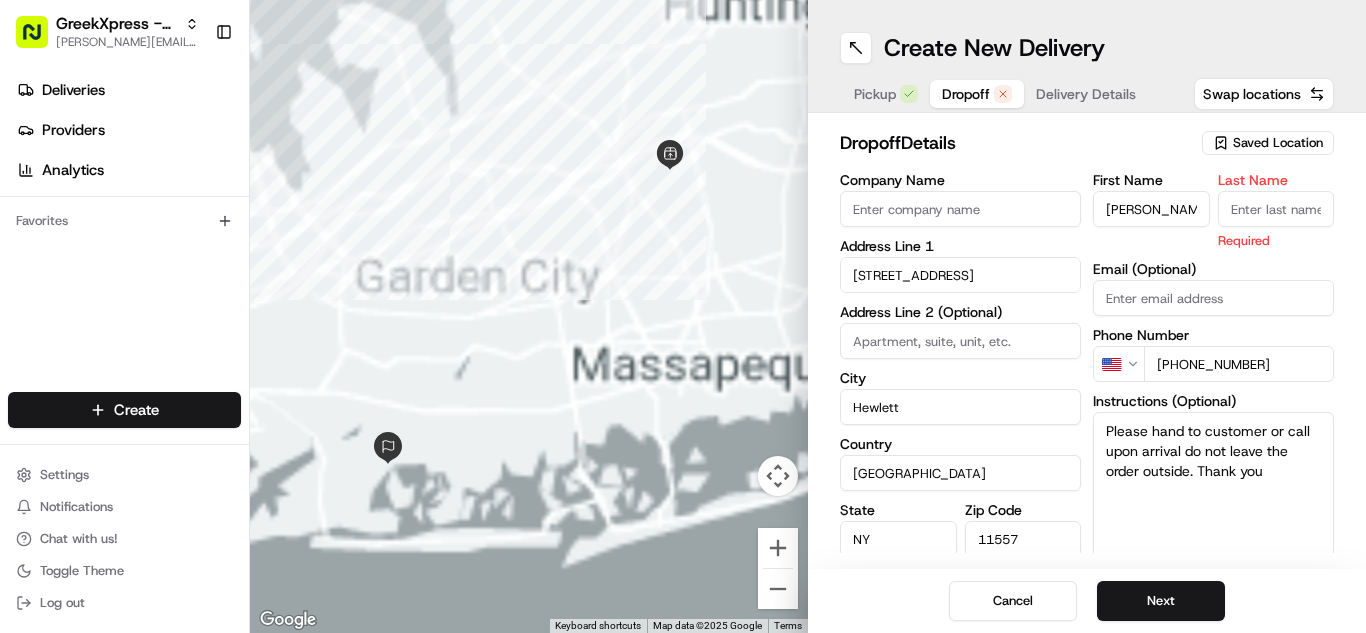 type on "[STREET_ADDRESS]" 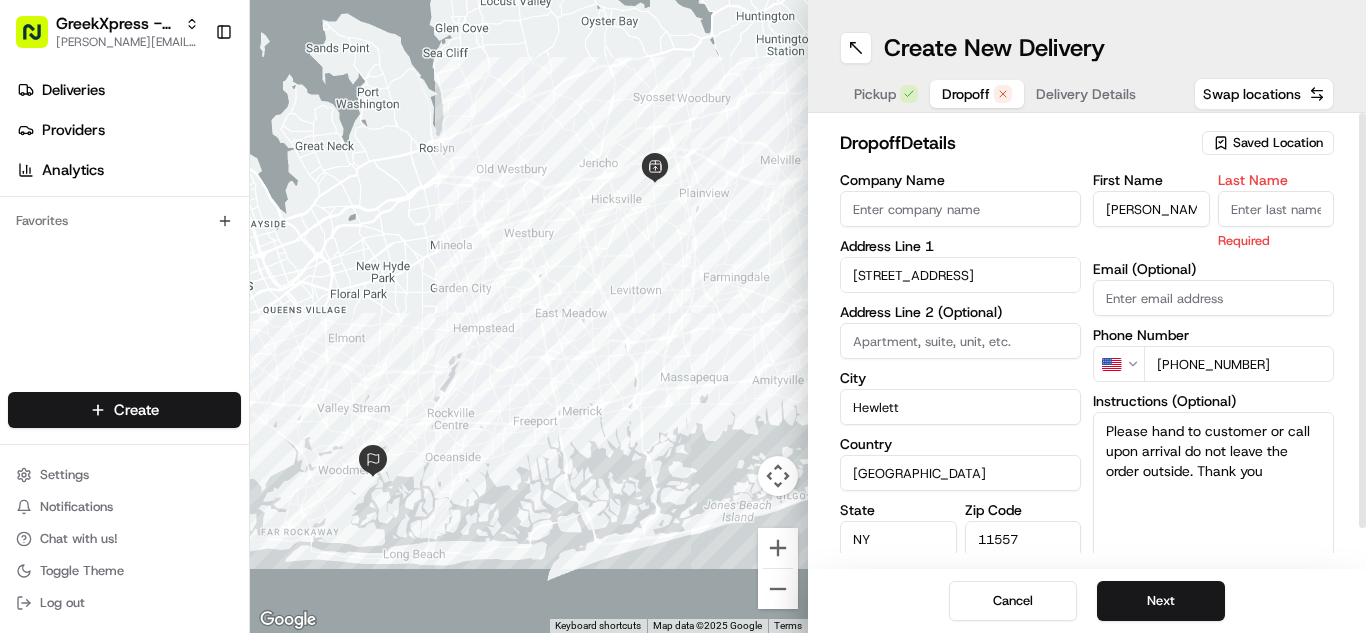 click on "Last Name" at bounding box center [1276, 209] 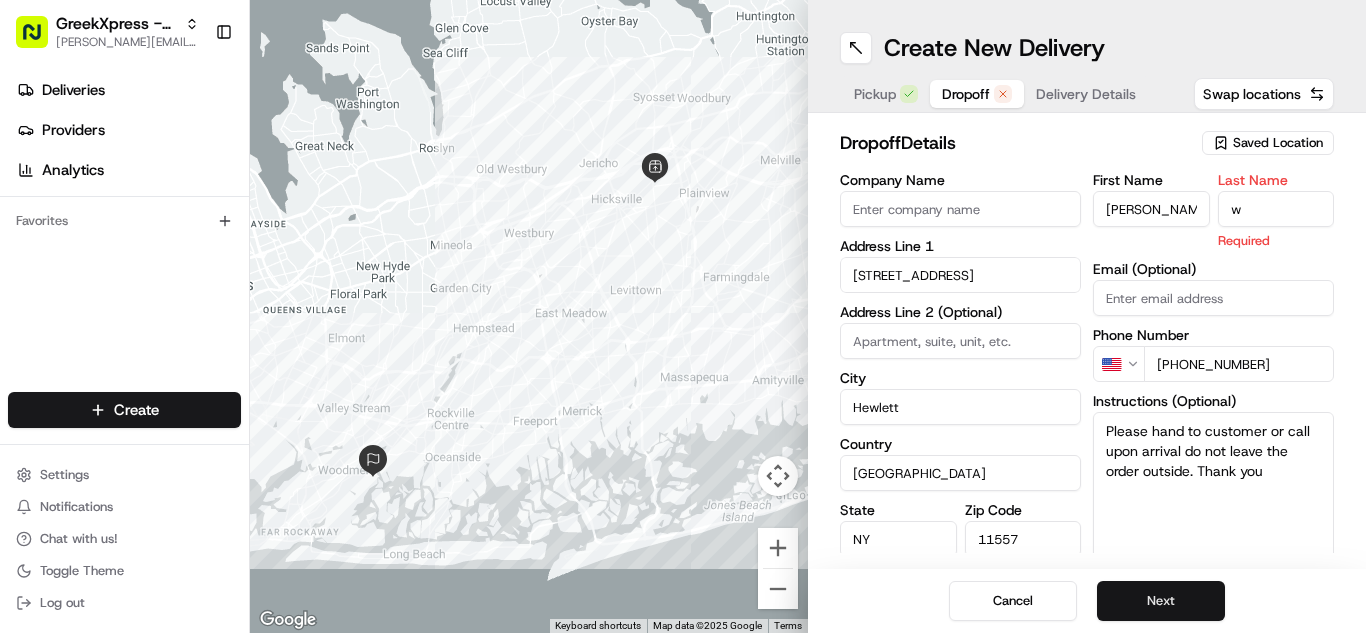 click on "Next" at bounding box center (1161, 601) 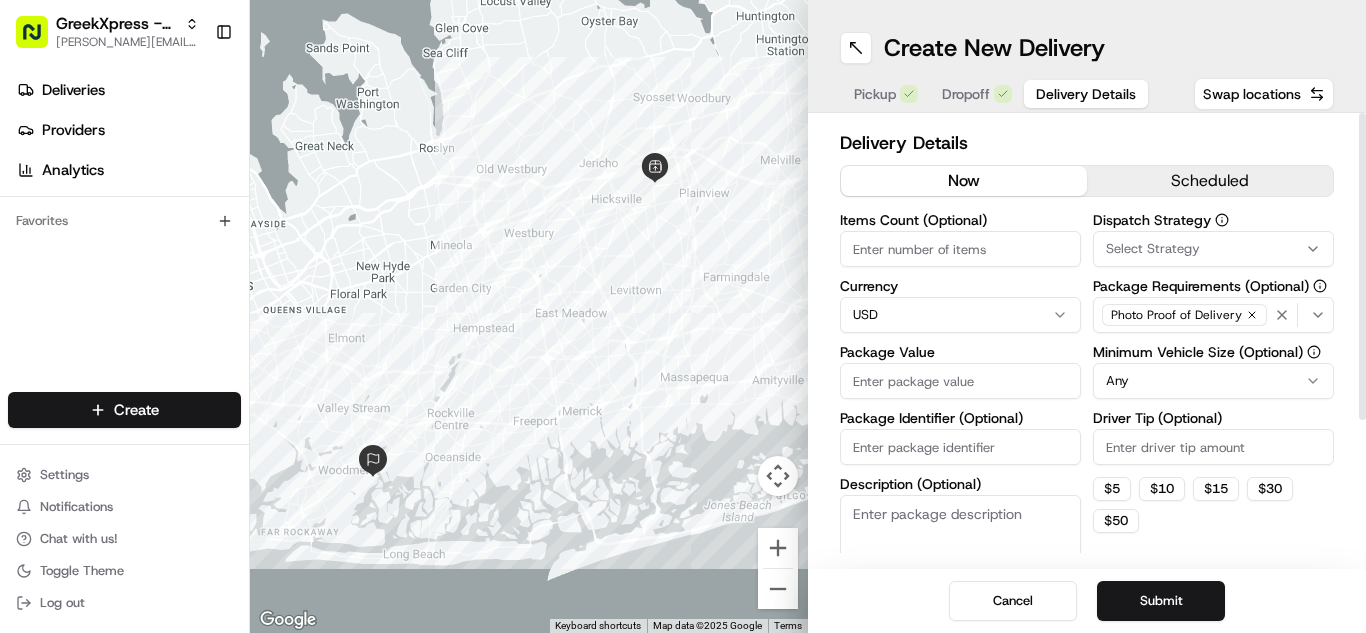 click on "Driver Tip (Optional)" at bounding box center (1213, 447) 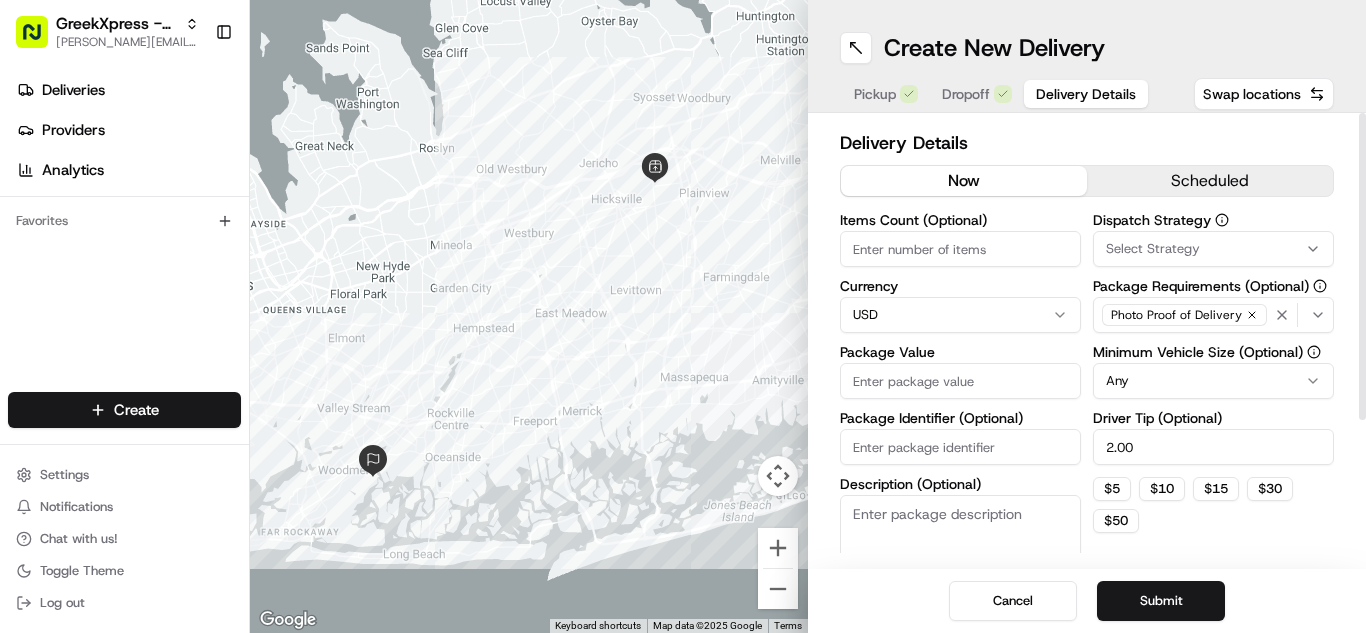 type on "2.00" 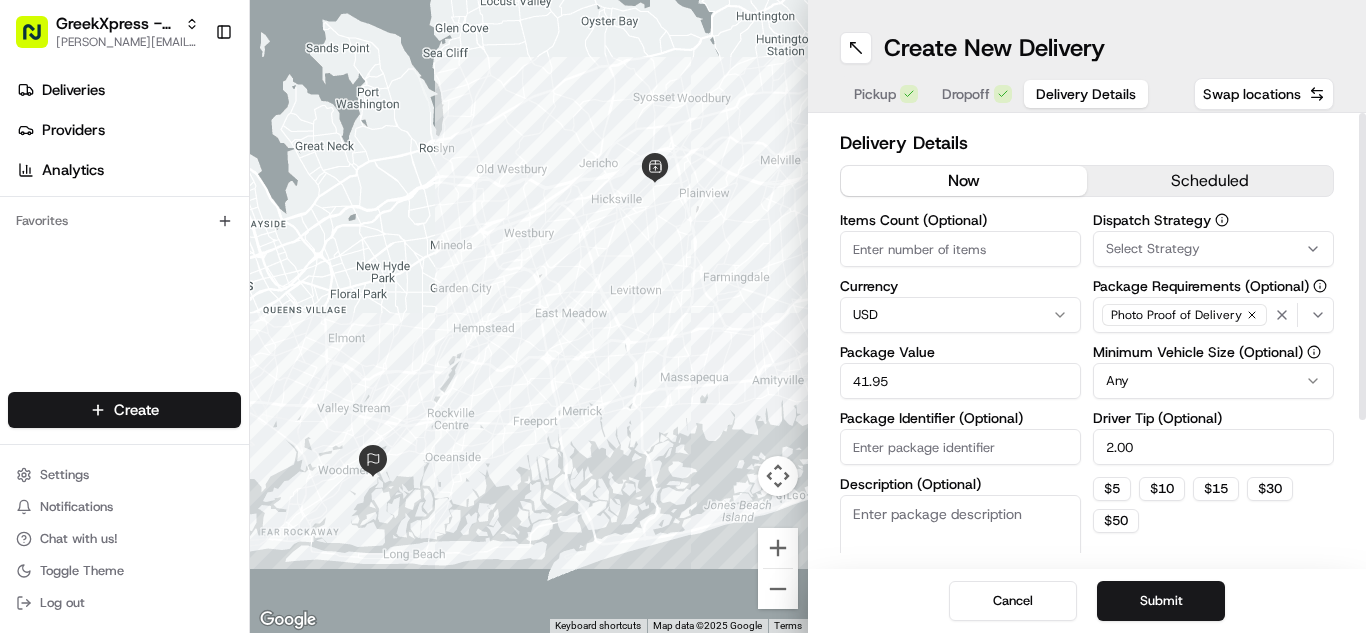 type on "41.95" 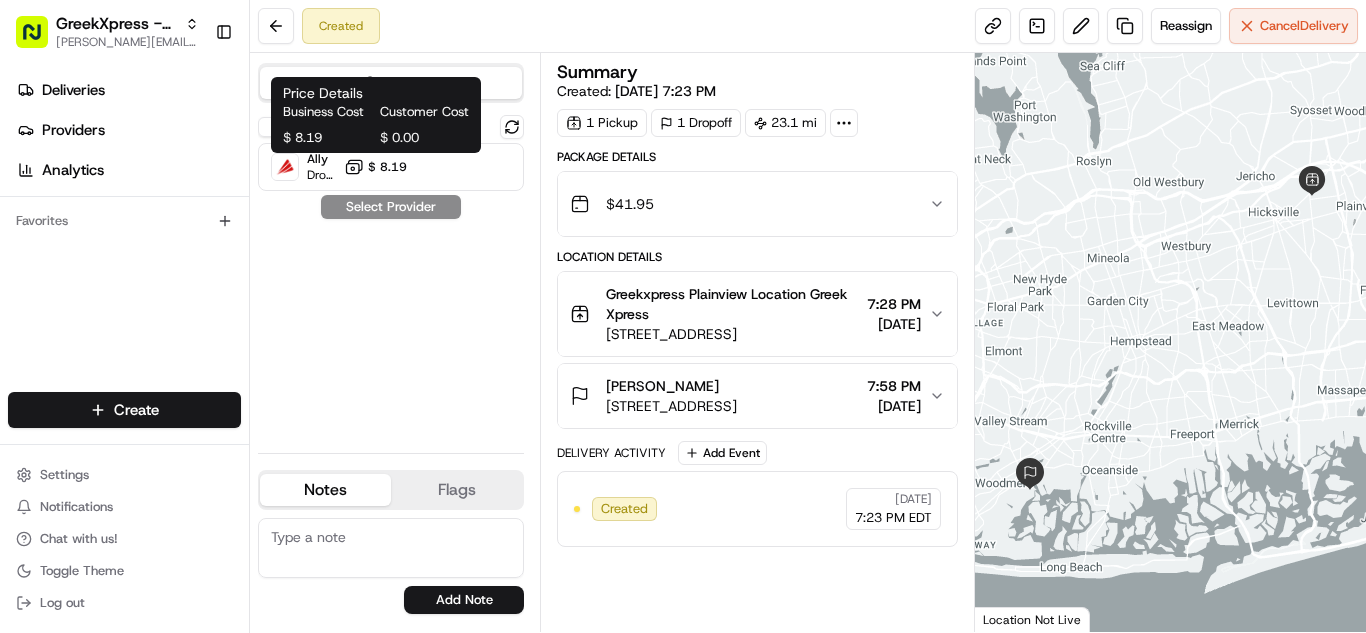 click 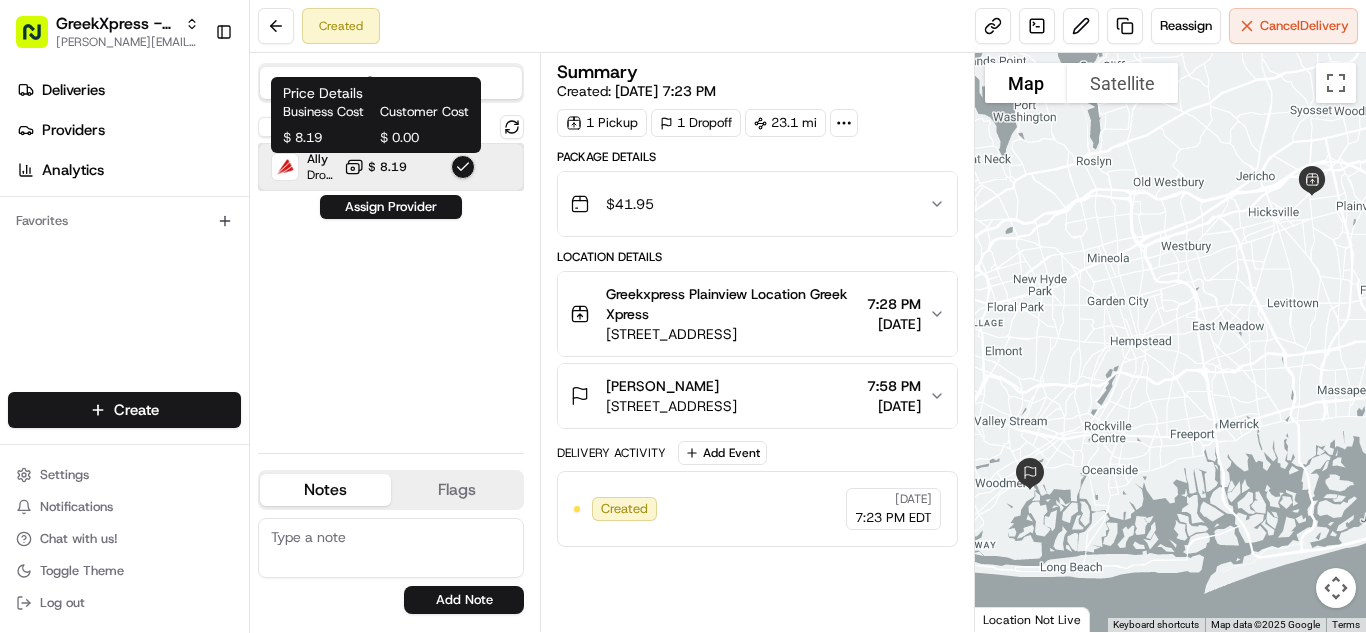 click on "Ally Dropoff ETA   7 hours $   8.19" at bounding box center [391, 167] 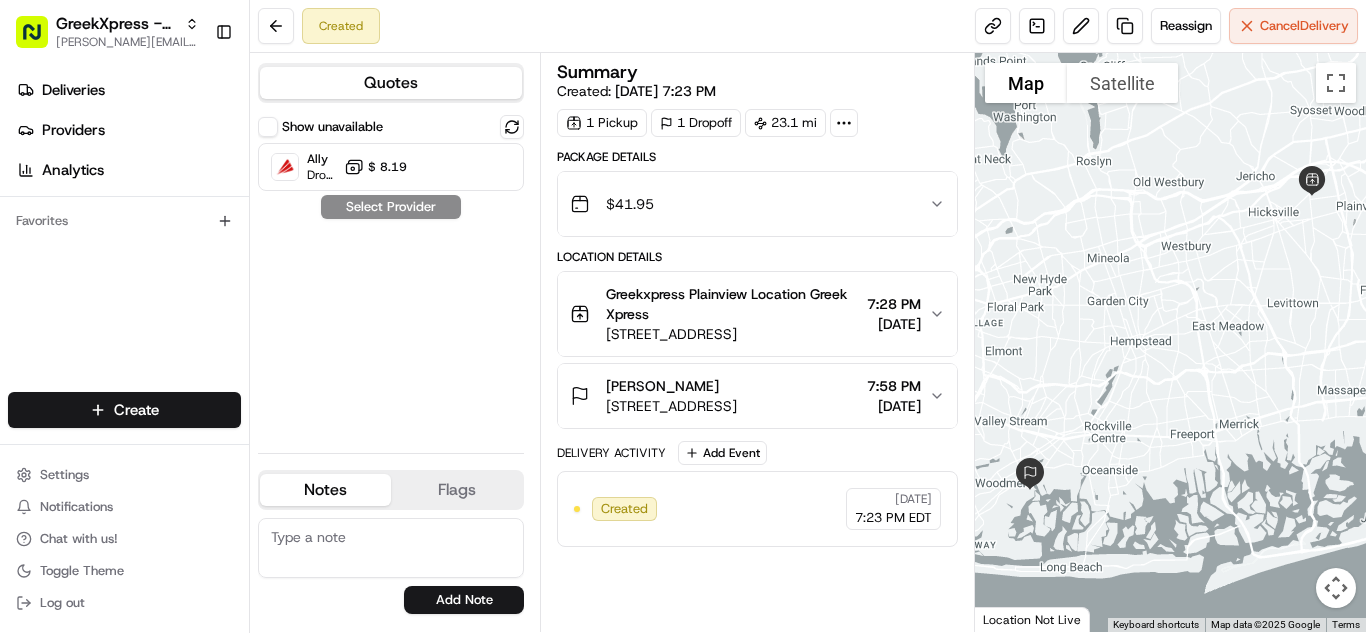 click on "Show unavailable" at bounding box center (268, 127) 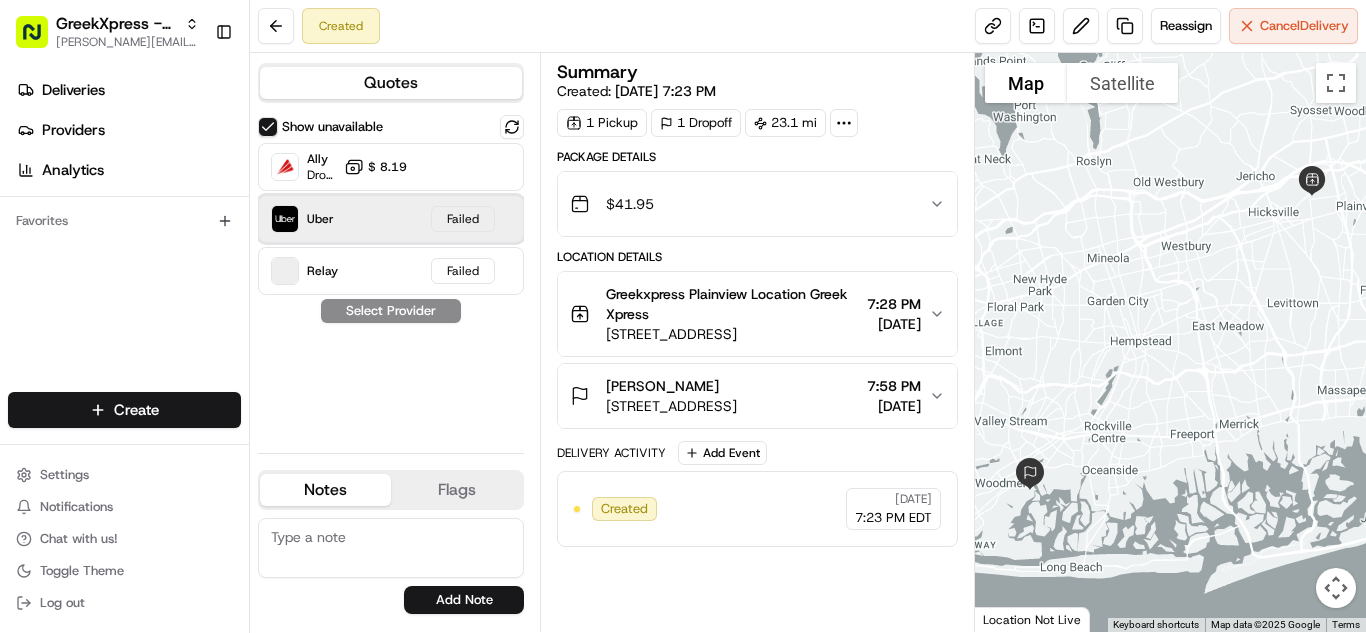 click on "Uber Failed" at bounding box center [391, 219] 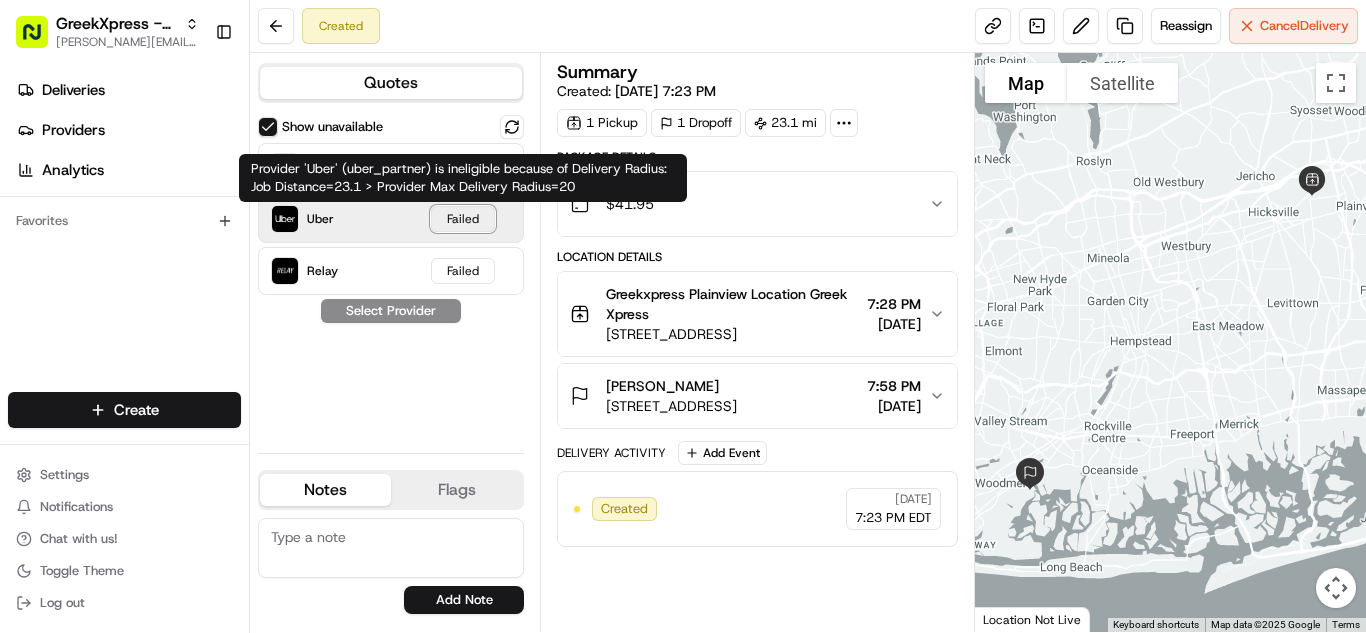 click on "Failed" at bounding box center [463, 219] 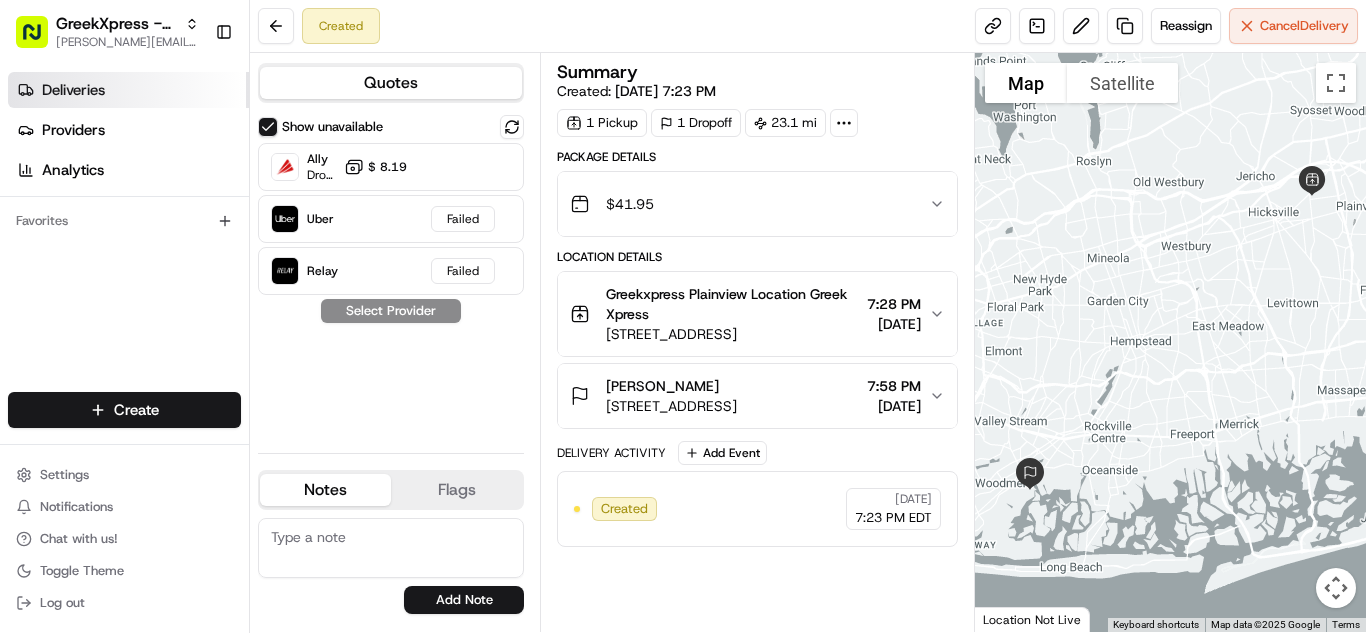 click on "Deliveries" at bounding box center (128, 90) 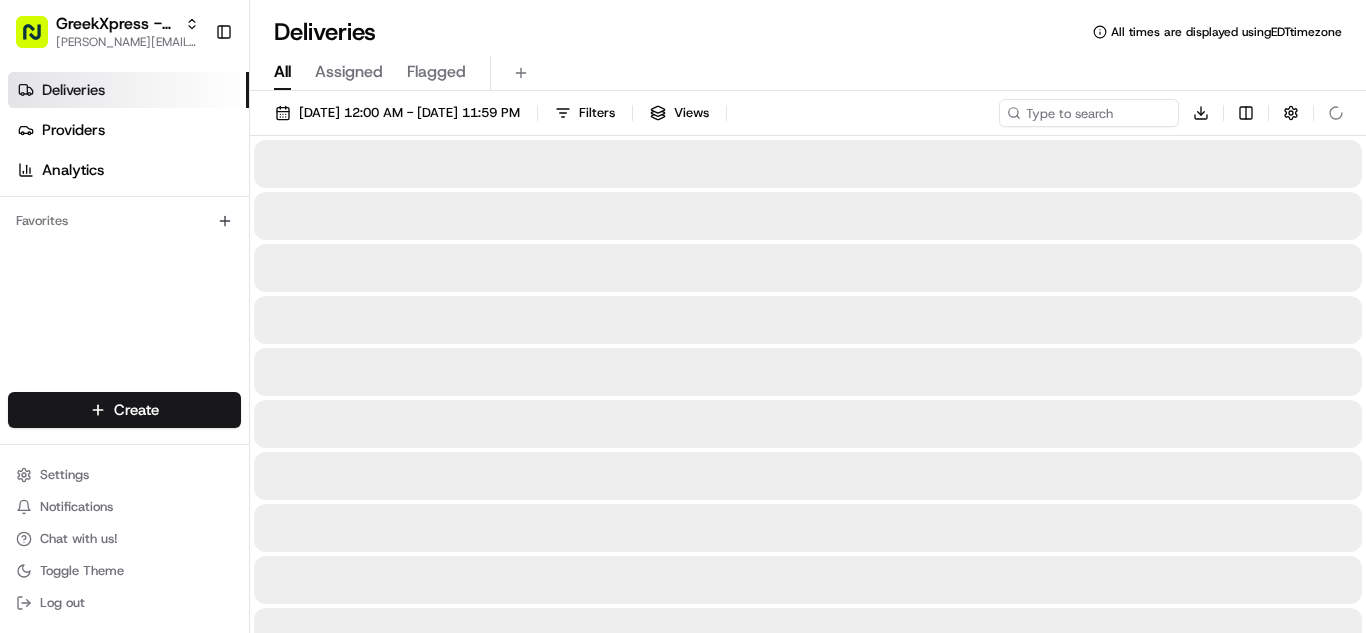 click on "GreekXpress - Plainview [EMAIL_ADDRESS][DOMAIN_NAME] Toggle Sidebar Deliveries Providers Analytics Favorites Main Menu Members & Organization Organization Users Roles Preferences Customization Tracking Orchestration Automations Dispatch Strategy Locations Pickup Locations Dropoff Locations Billing Billing Refund Requests Integrations Notification Triggers Webhooks API Keys Request Logs Create Settings Notifications Chat with us! Toggle Theme Log out Deliveries All times are displayed using  EDT  timezone All Assigned Flagged [DATE] 12:00 AM - [DATE] 11:59 PM Filters Views Download
Press space bar to start a drag.
When dragging you can use the arrow keys to move the item around and escape to cancel.
Some screen readers may require you to be in focus mode or to use your pass through key" at bounding box center (683, 316) 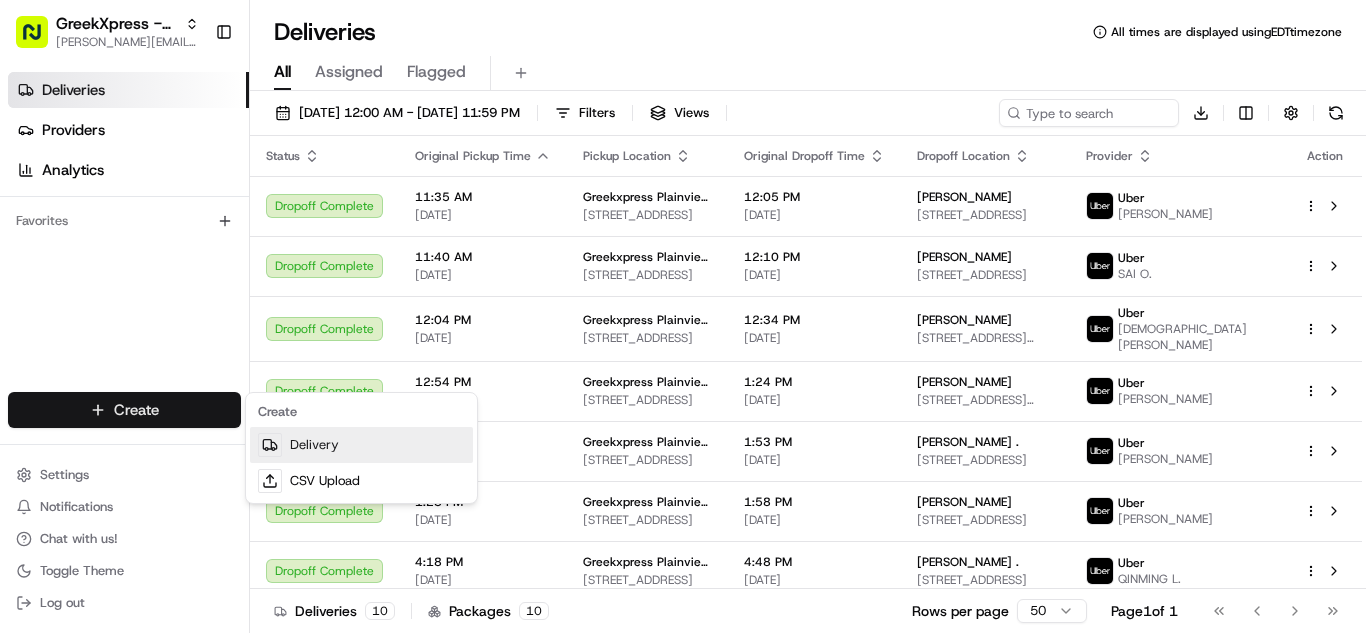 click on "Delivery" at bounding box center [361, 445] 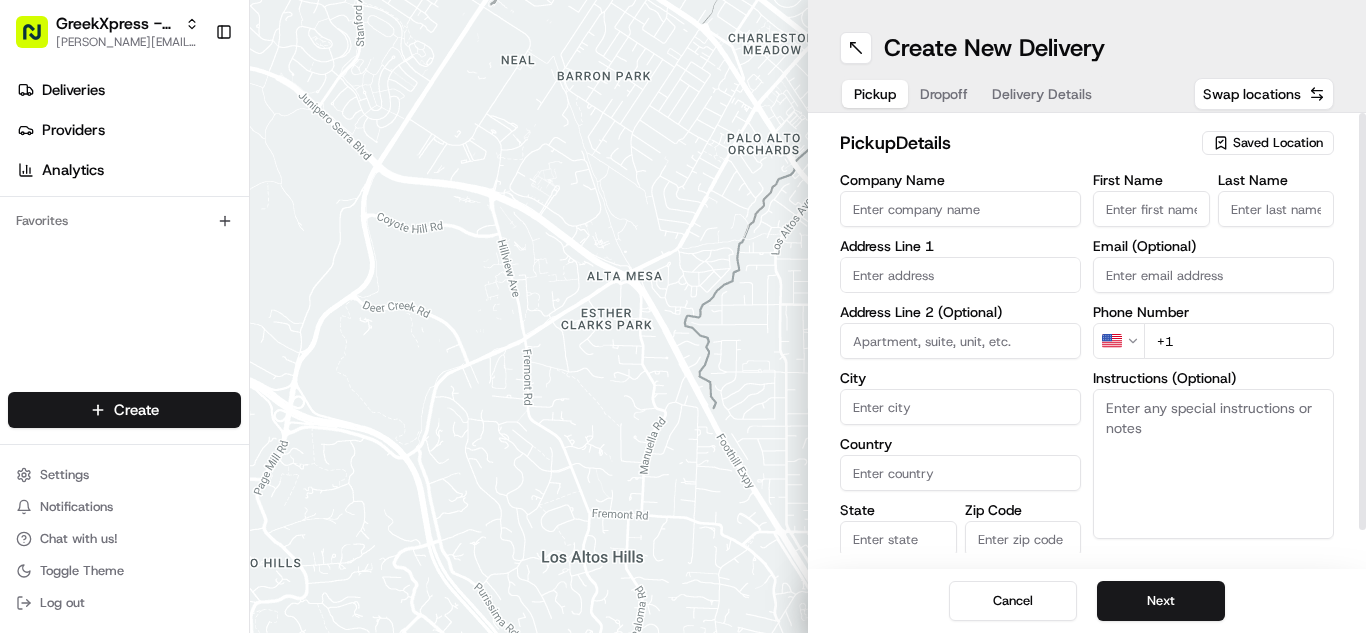 click on "Saved Location" at bounding box center (1278, 143) 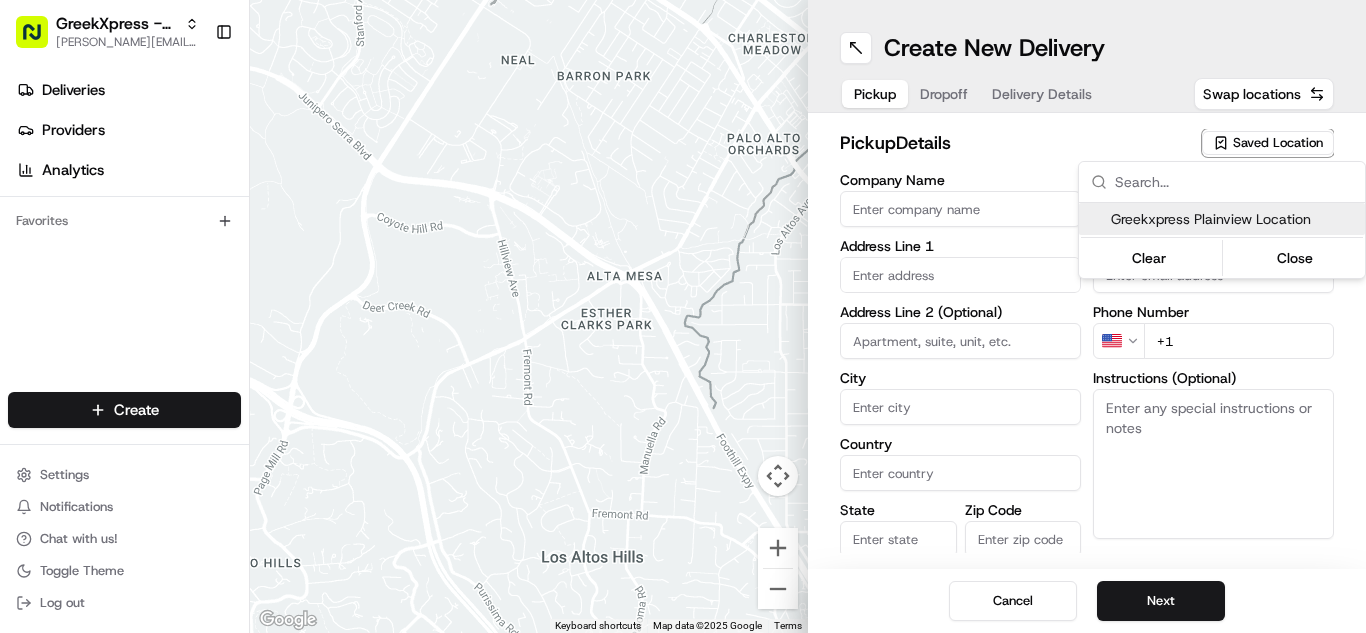click on "Greekxpress Plainview Location" at bounding box center (1234, 219) 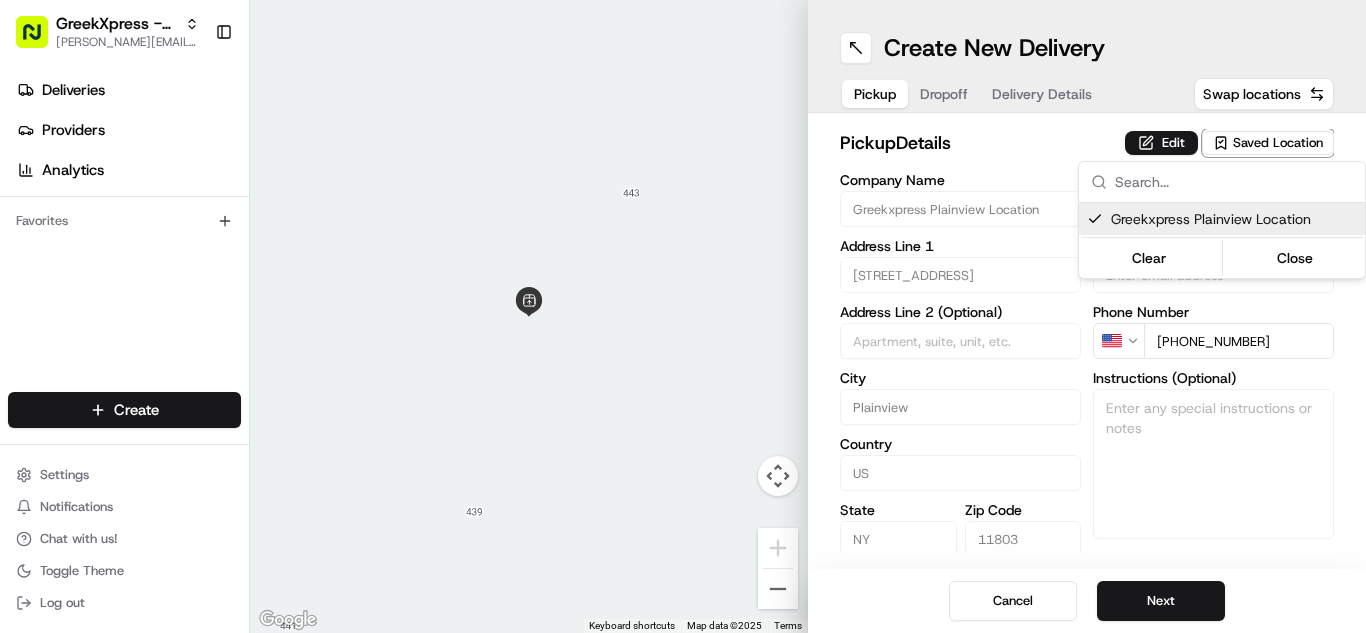 click on "Greekxpress Plainview Location" at bounding box center [1234, 219] 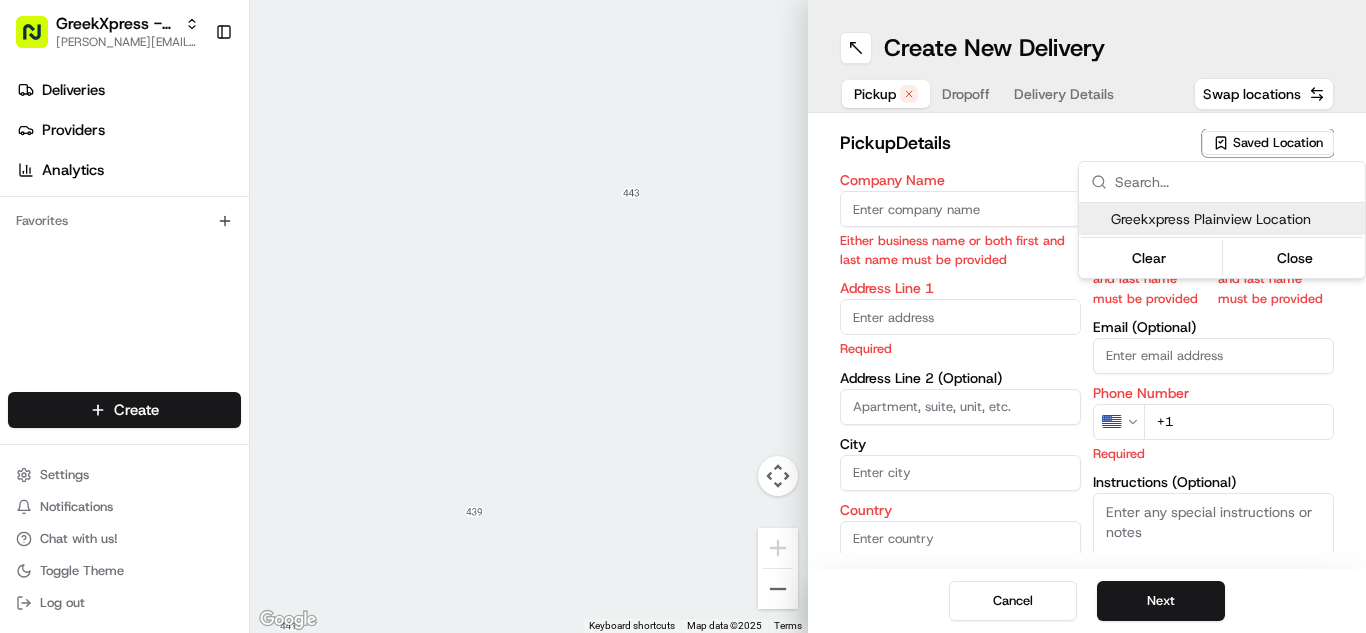 click on "Greekxpress Plainview Location" at bounding box center (1234, 219) 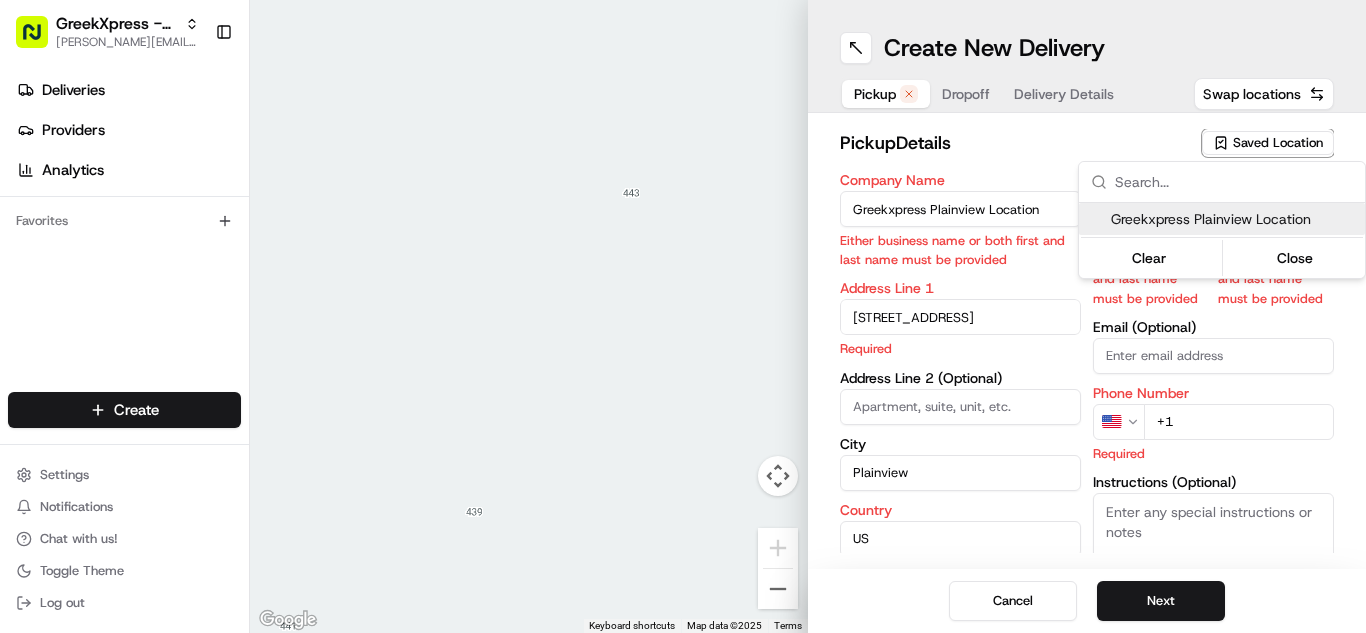 type on "Greek" 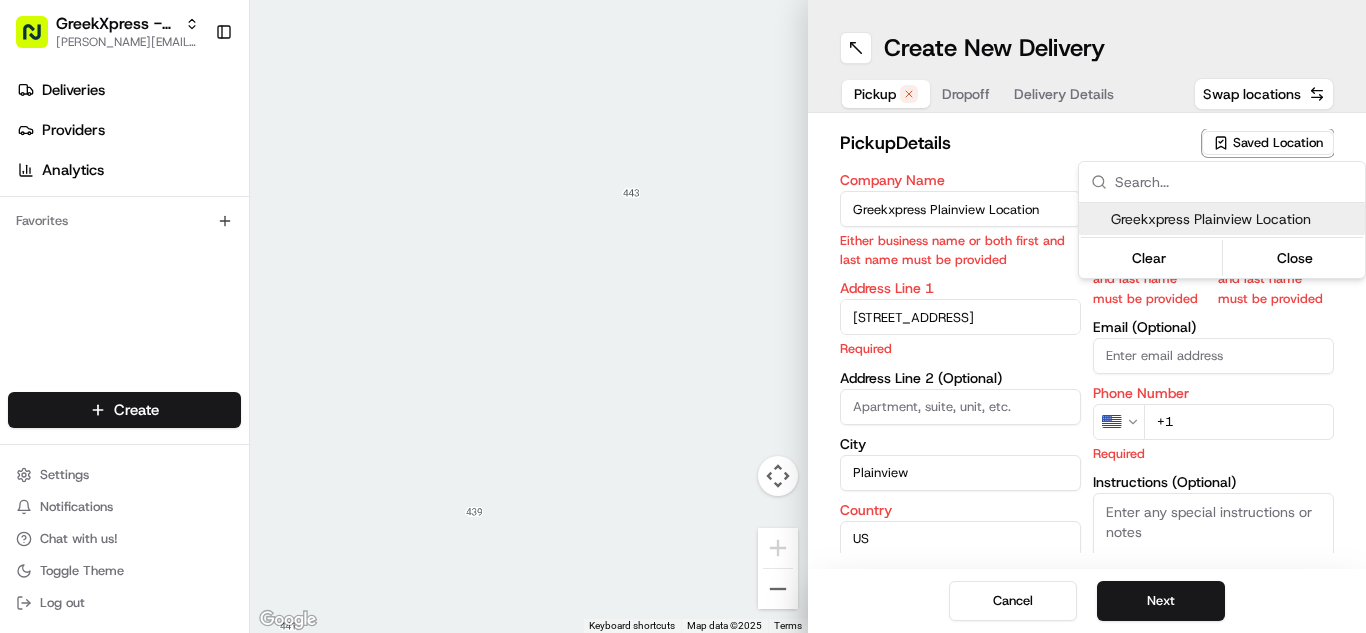 type on "Xpress" 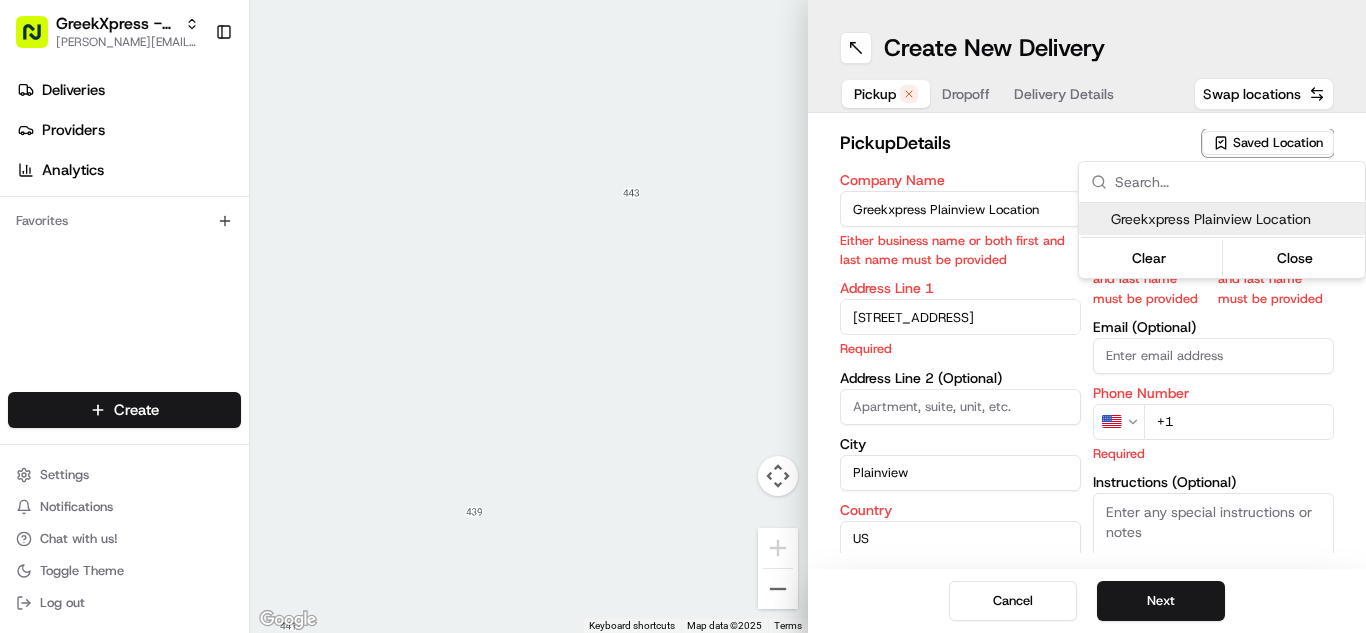 type on "[PHONE_NUMBER]" 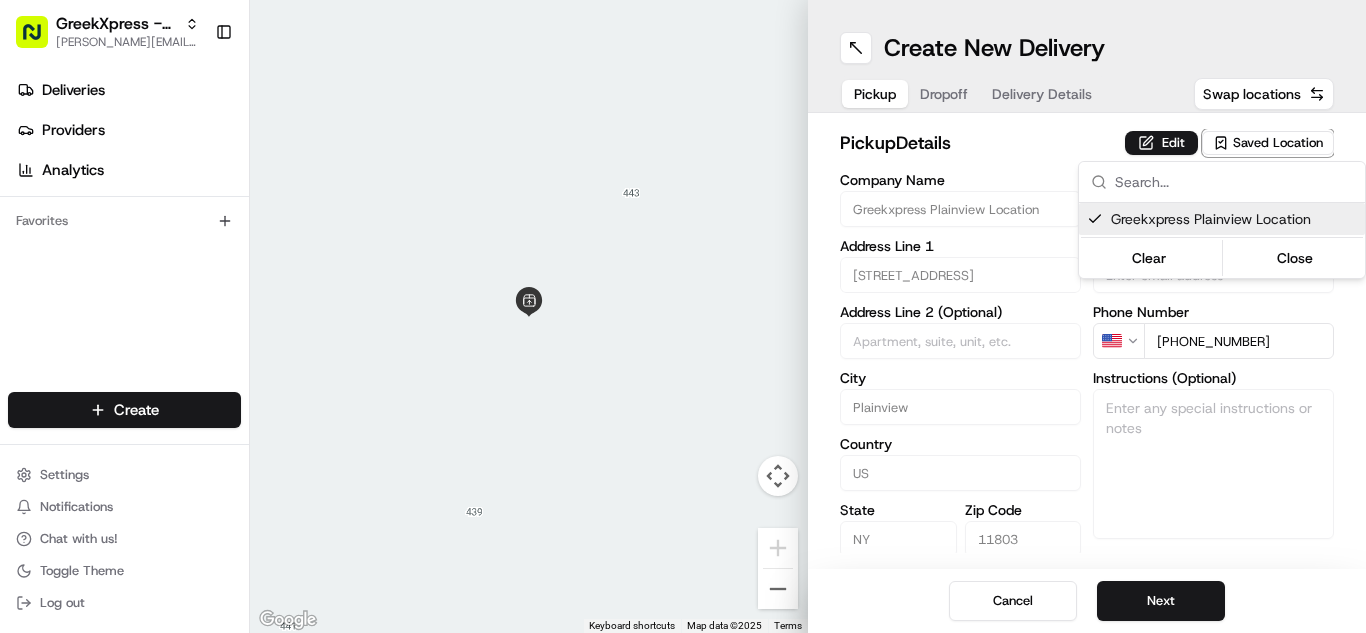 click on "GreekXpress - Plainview [EMAIL_ADDRESS][DOMAIN_NAME] Toggle Sidebar Deliveries Providers Analytics Favorites Main Menu Members & Organization Organization Users Roles Preferences Customization Tracking Orchestration Automations Dispatch Strategy Locations Pickup Locations Dropoff Locations Billing Billing Refund Requests Integrations Notification Triggers Webhooks API Keys Request Logs Create Settings Notifications Chat with us! Toggle Theme Log out To navigate the map with touch gestures double-tap and hold your finger on the map, then drag the map. ← Move left → Move right ↑ Move up ↓ Move down + Zoom in - Zoom out Home Jump left by 75% End Jump right by 75% Page Up Jump up by 75% Page Down Jump down by 75% Keyboard shortcuts Map Data Map data ©2025 Map data ©2025 2 m  Click to toggle between metric and imperial units Terms Report a map error Create New Delivery Pickup Dropoff Delivery Details Swap locations pickup  Details  Edit Saved Location Company Name Greekxpress Plainview Location" at bounding box center [683, 316] 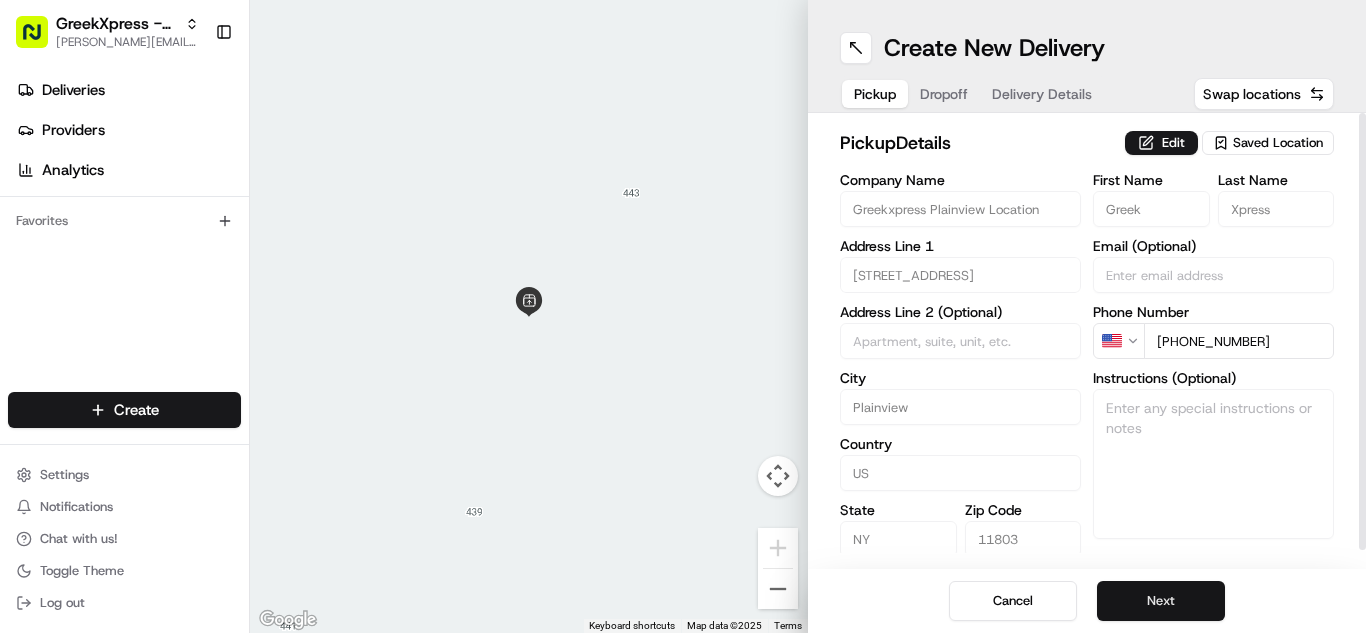 click on "Next" at bounding box center (1161, 601) 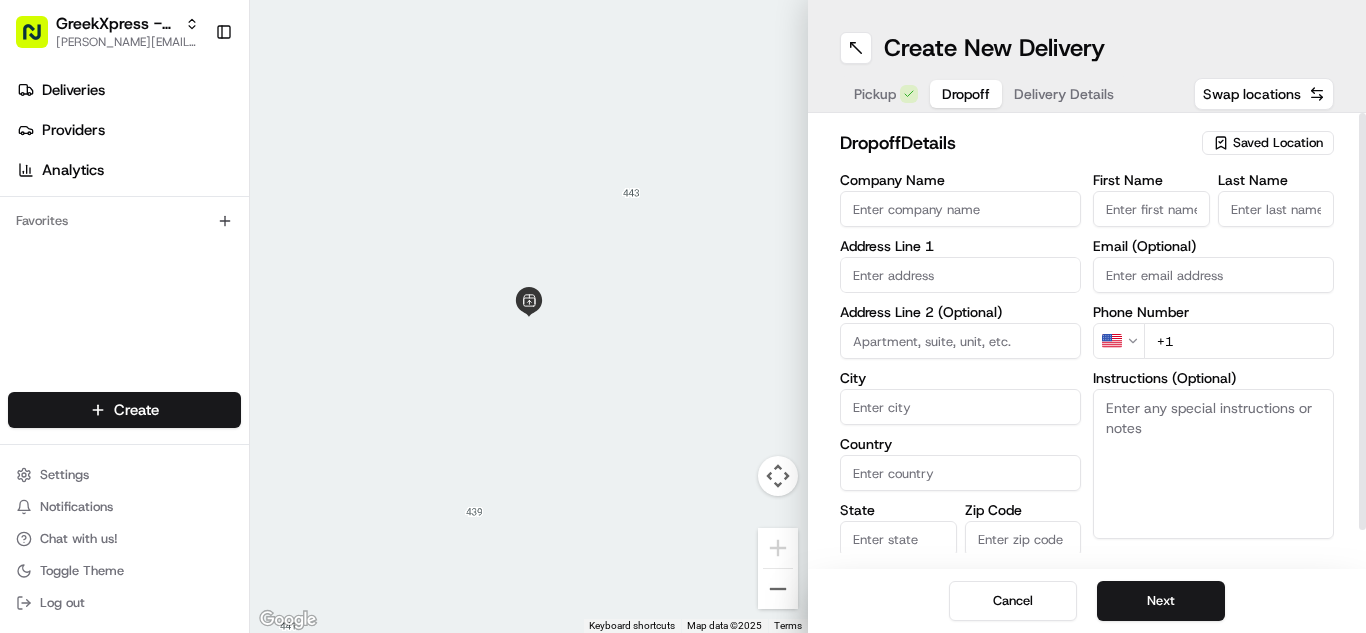 click on "First Name" at bounding box center [1151, 209] 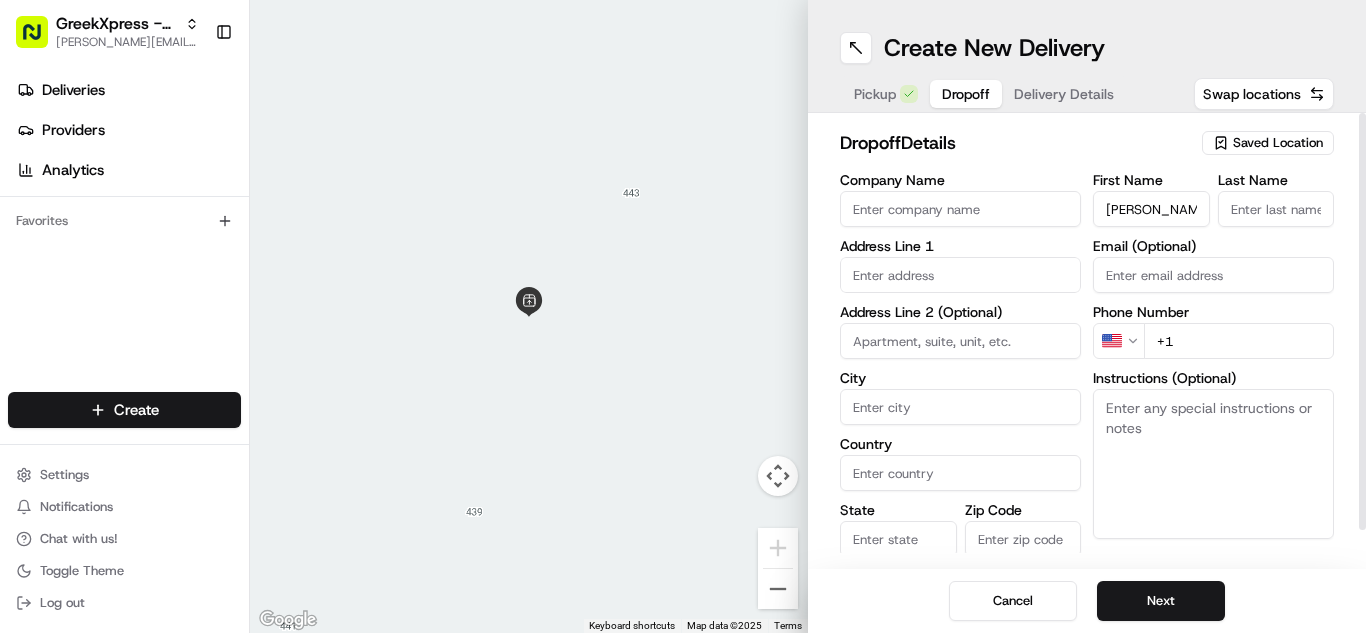 type on "[PERSON_NAME]" 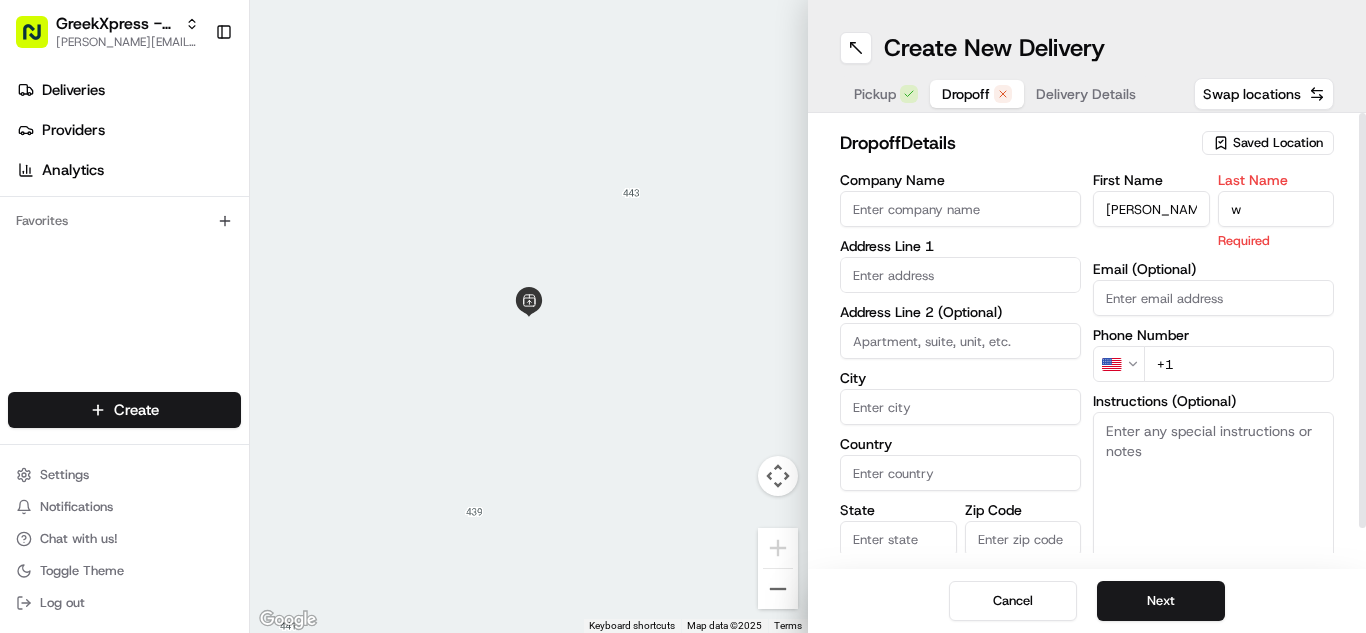 type on "w" 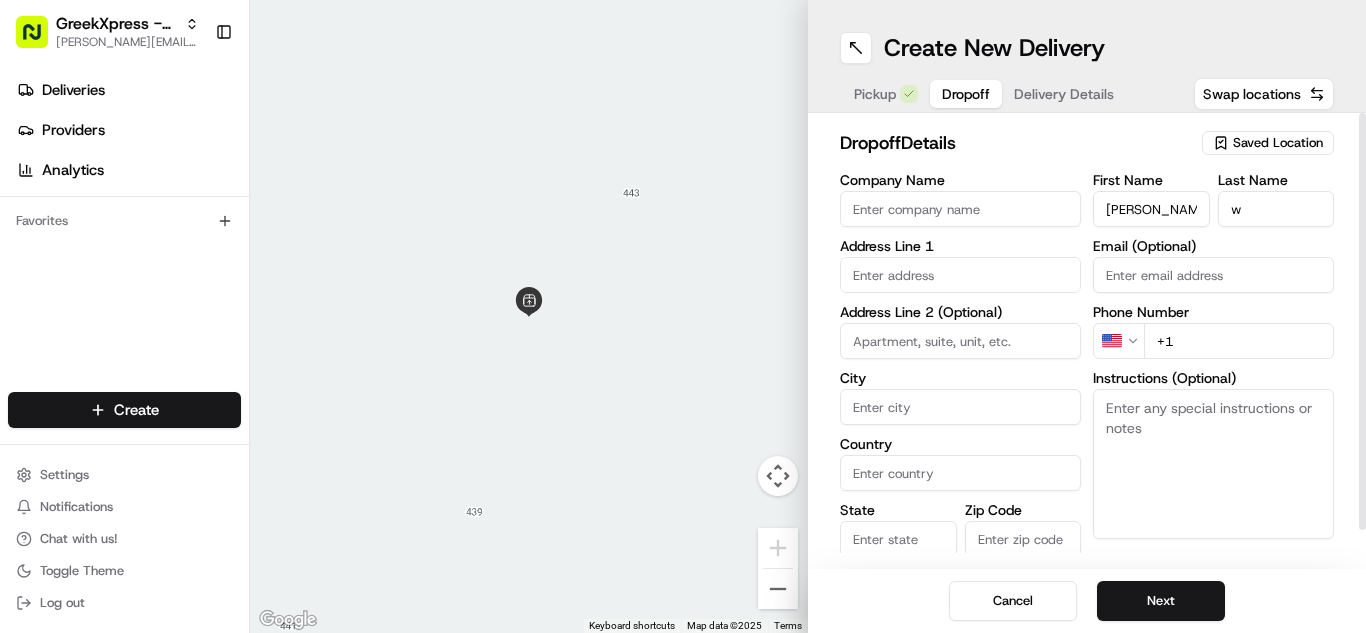 paste on "Please hand to customer or call upon arrival do not leave the order outside. Thank you" 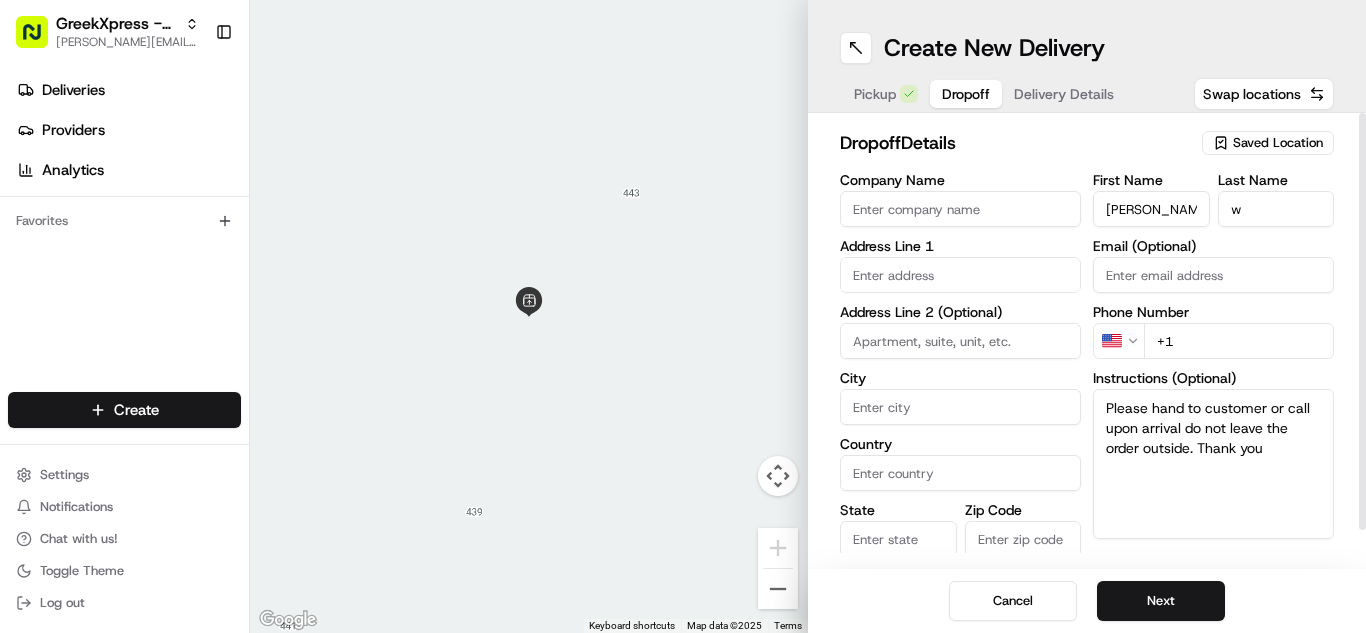 type on "Please hand to customer or call upon arrival do not leave the order outside. Thank you" 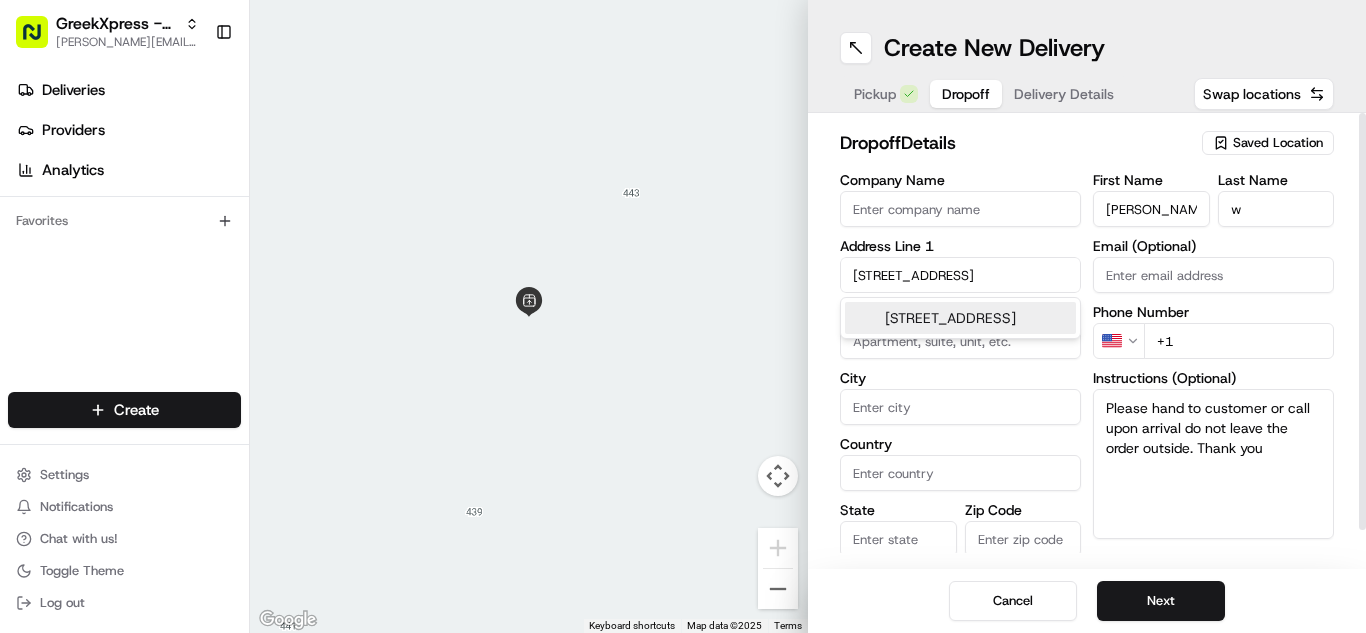 click on "[STREET_ADDRESS]" at bounding box center [960, 318] 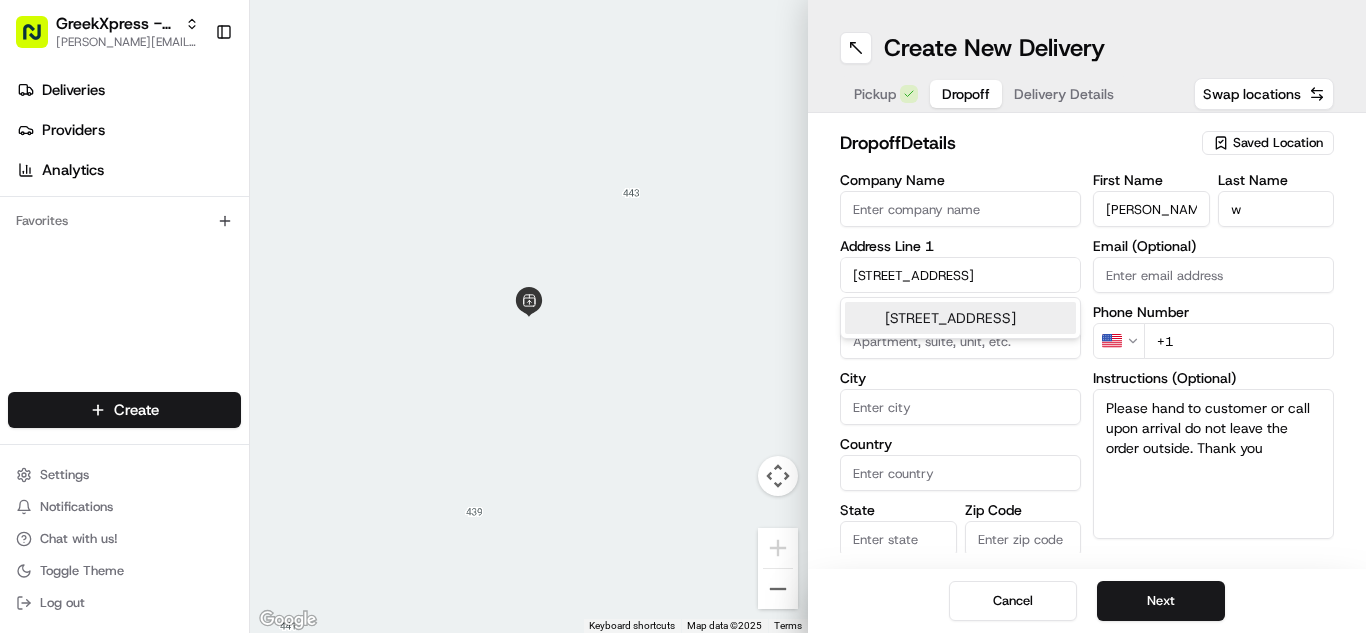 type on "[STREET_ADDRESS]" 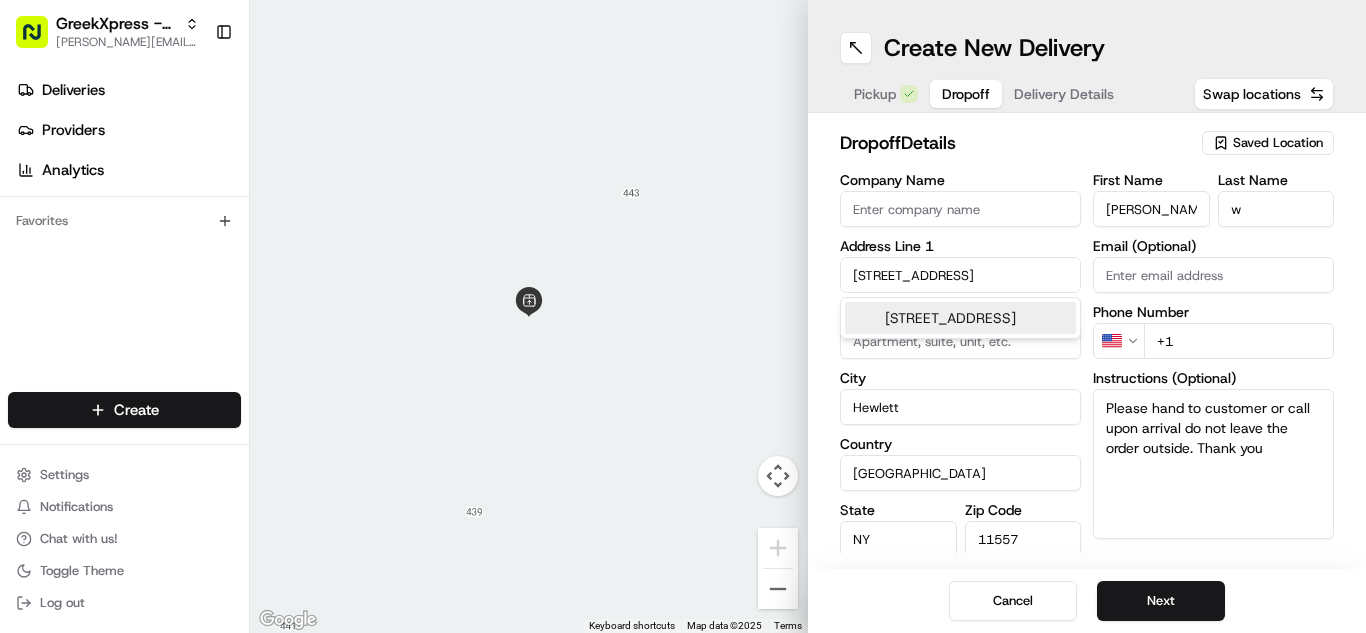 type on "[STREET_ADDRESS]" 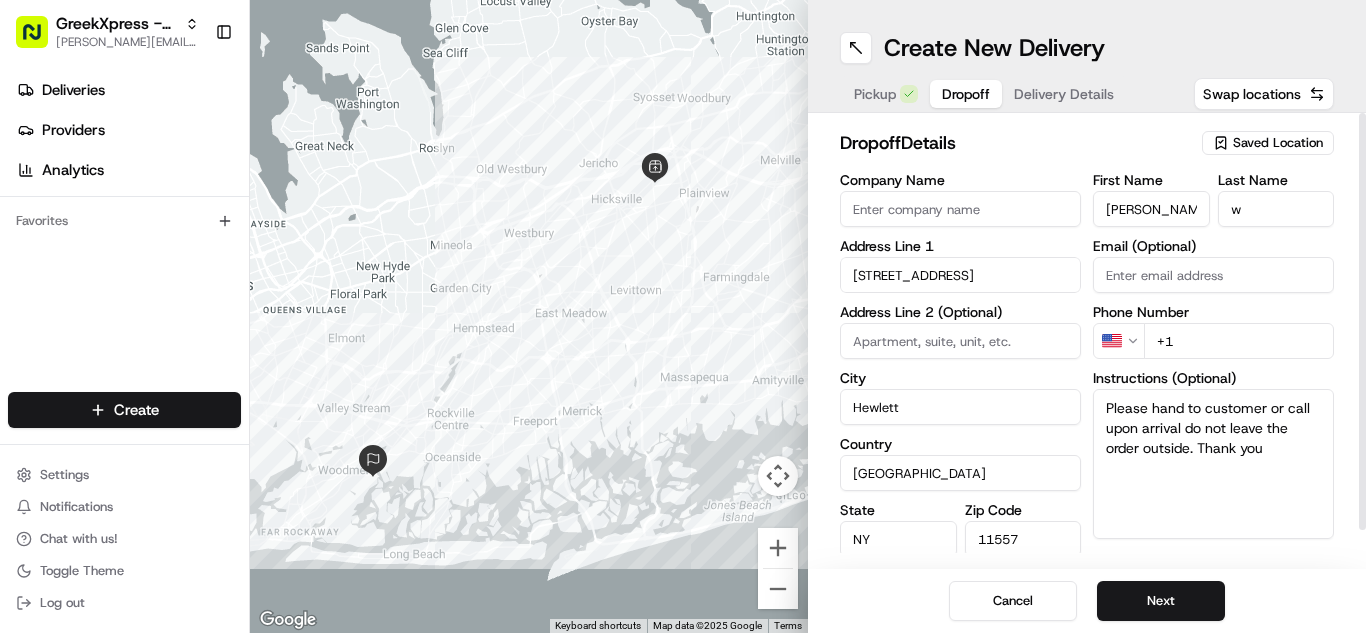 click on "+1" at bounding box center (1239, 341) 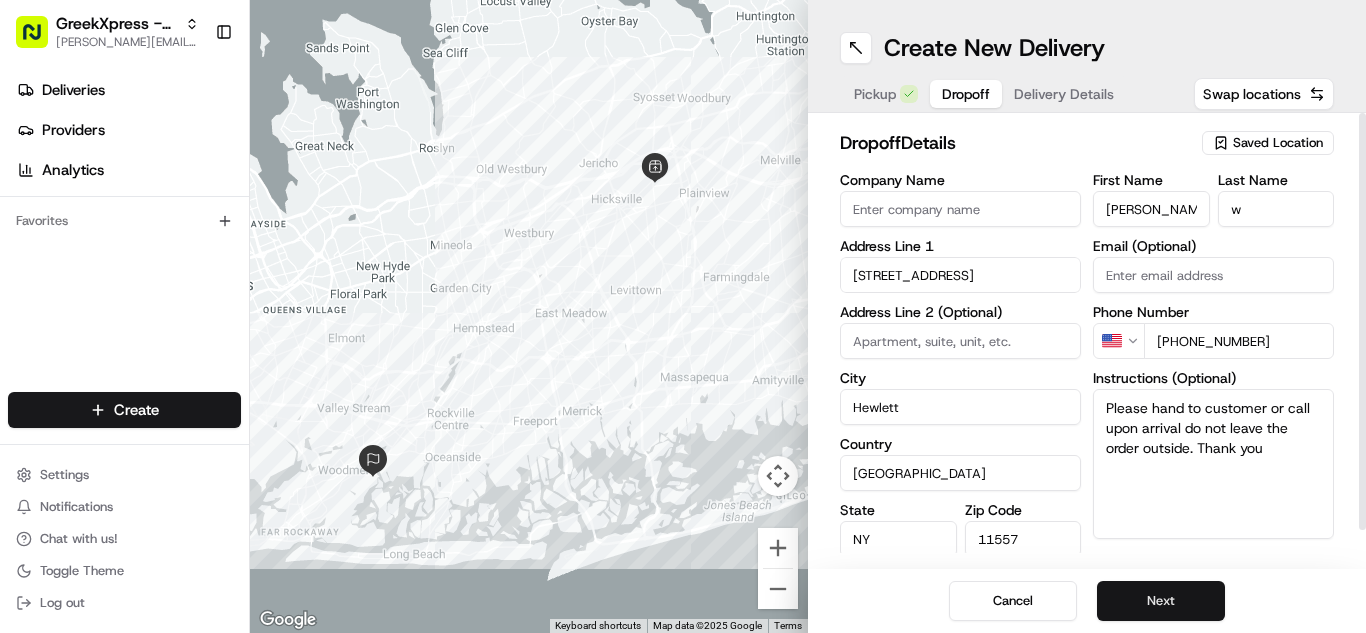 type on "[PHONE_NUMBER]" 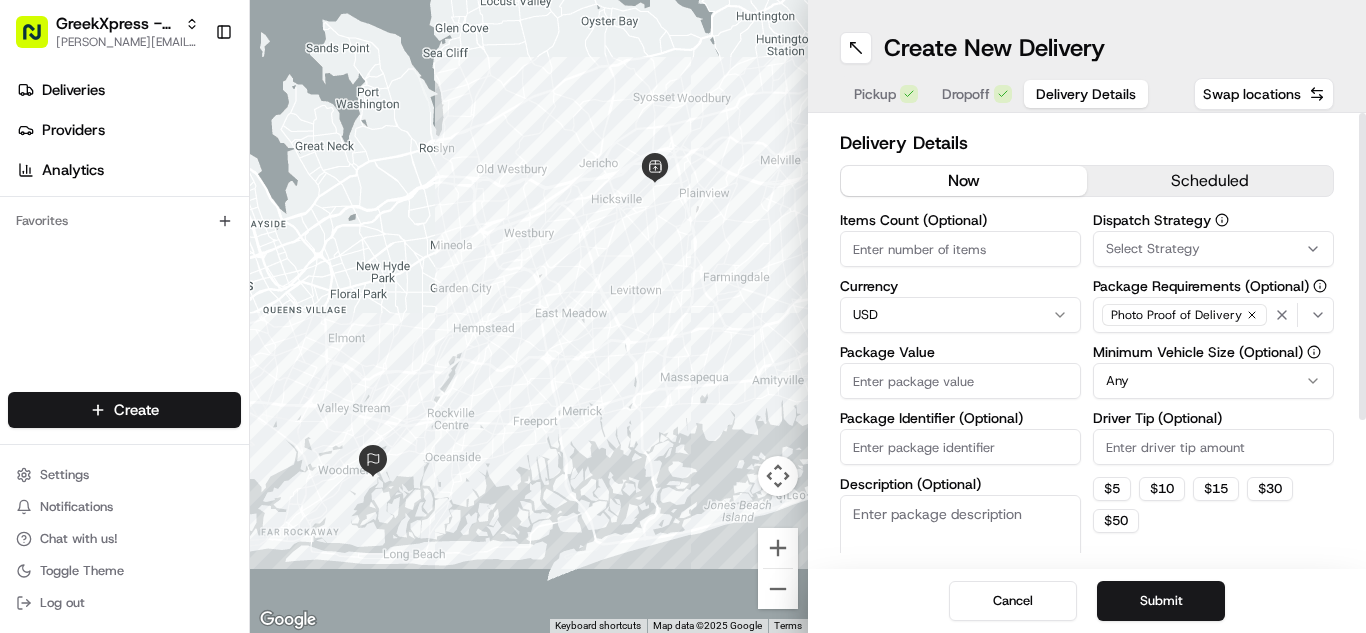 click on "Driver Tip (Optional)" at bounding box center (1213, 447) 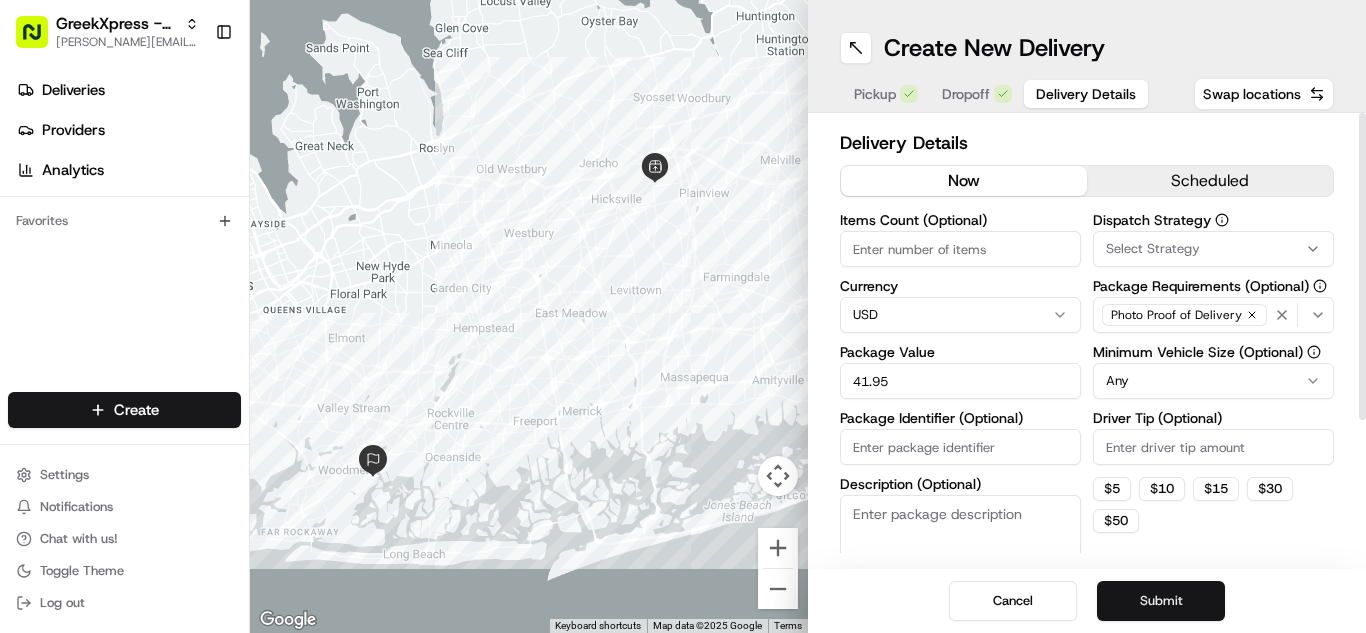 type on "41.95" 